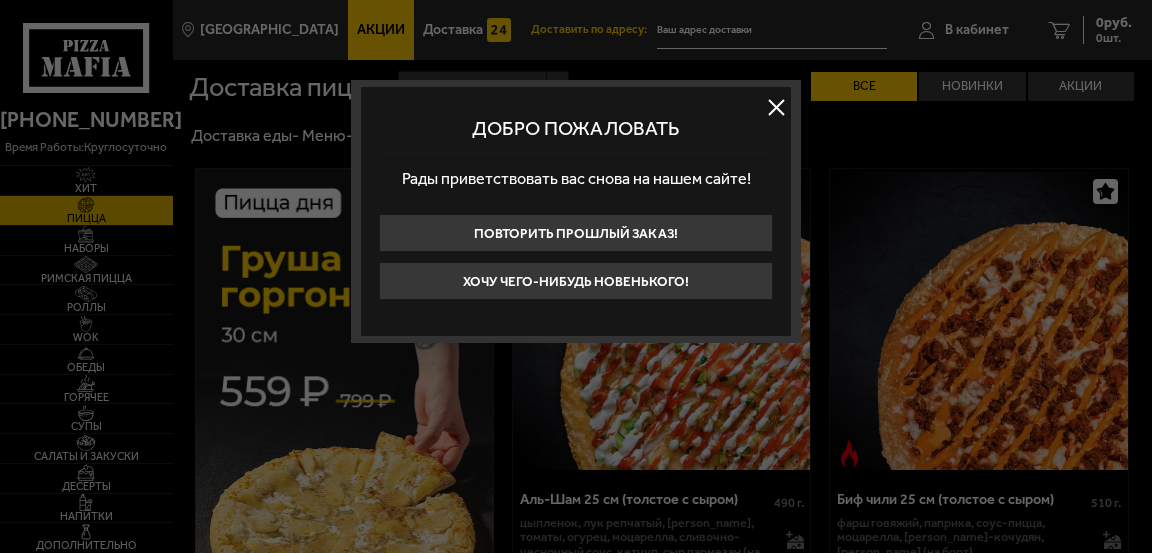 scroll, scrollTop: 0, scrollLeft: 0, axis: both 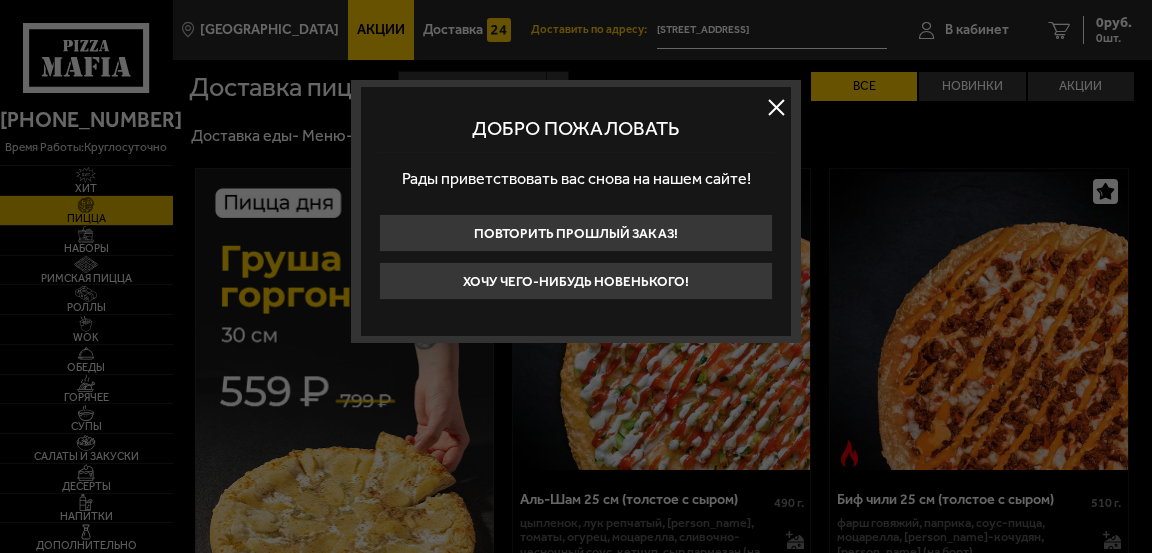 click at bounding box center [776, 108] 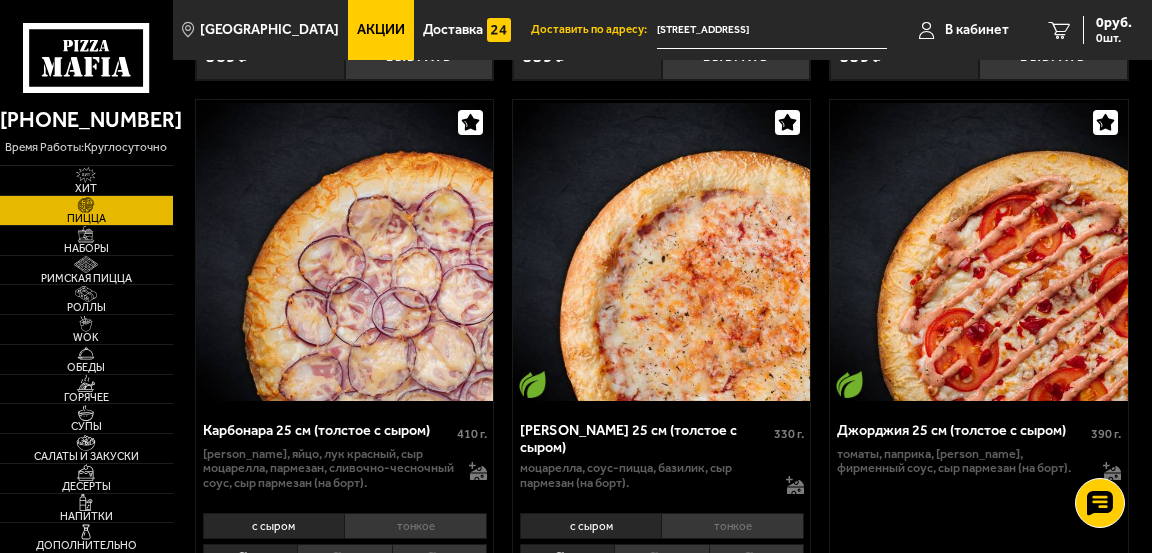 scroll, scrollTop: 5285, scrollLeft: 0, axis: vertical 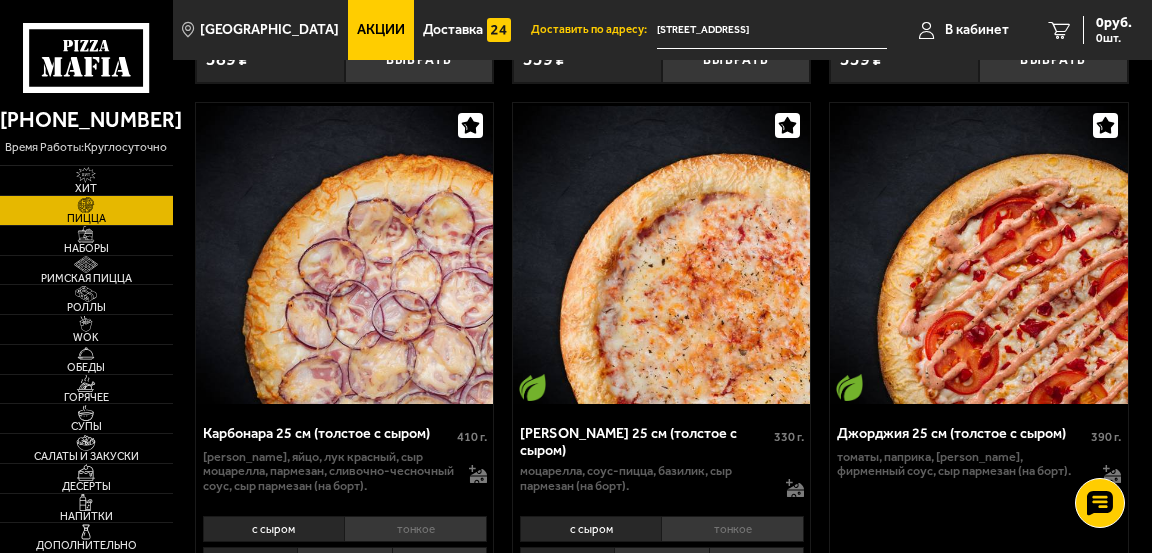 click on "Наборы" at bounding box center [86, 248] 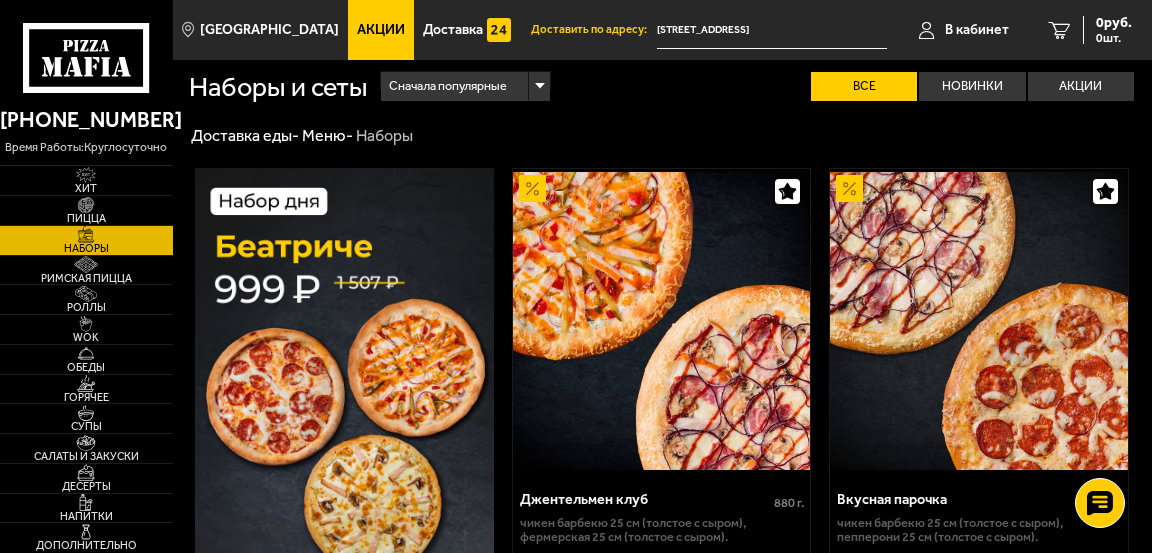 click at bounding box center (86, 324) 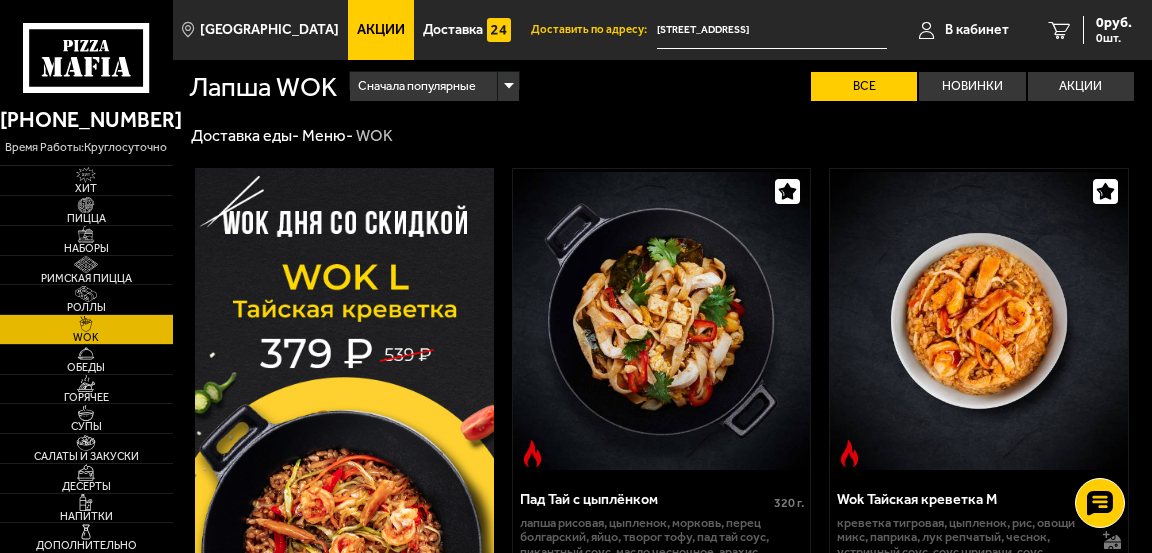 click on "Горячее" at bounding box center [86, 397] 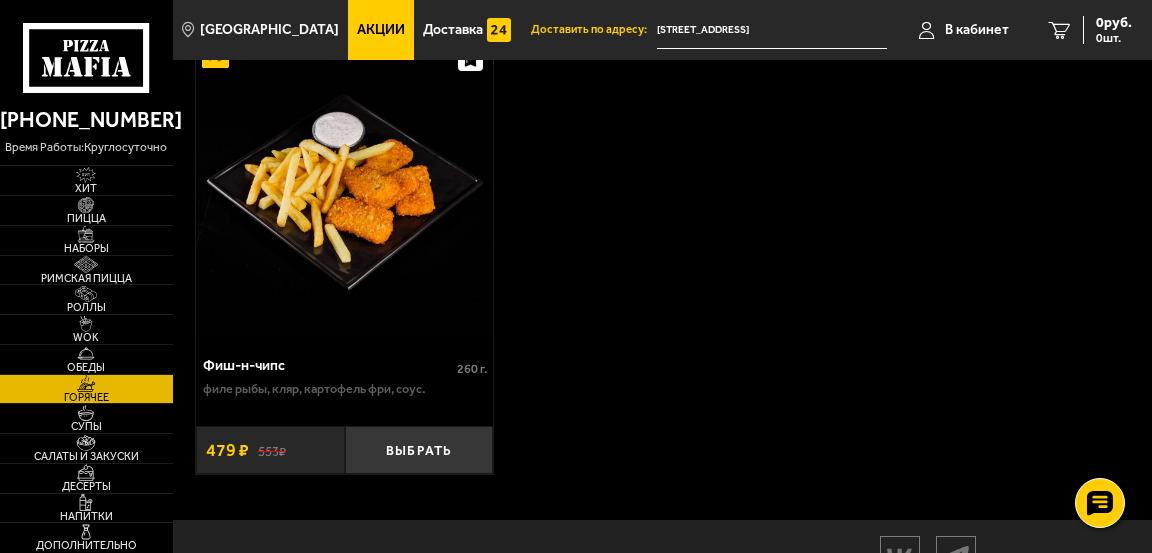 scroll, scrollTop: 2677, scrollLeft: 0, axis: vertical 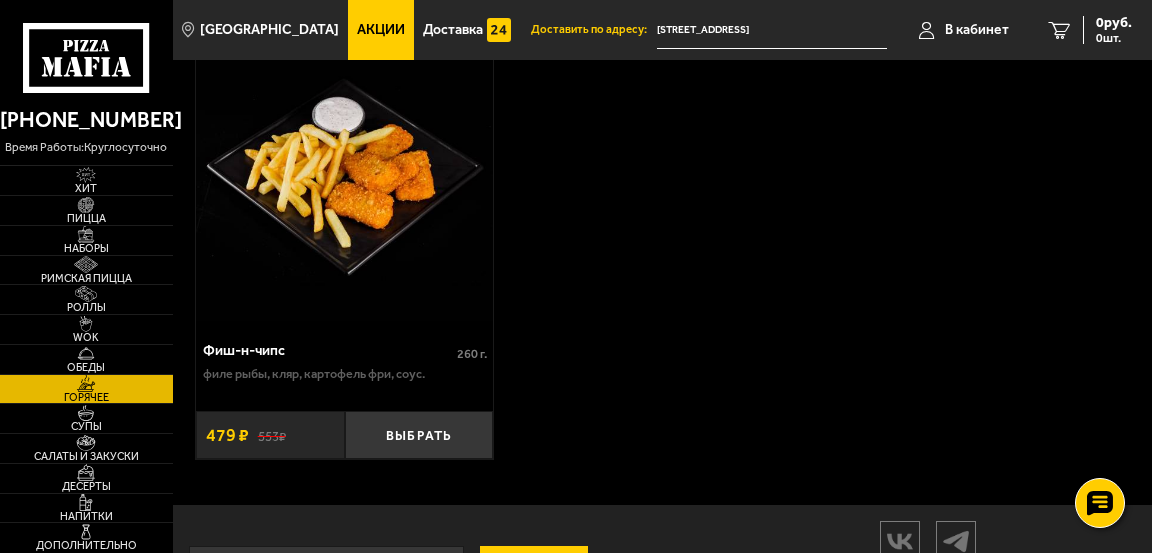 click on "Роллы" at bounding box center (86, 307) 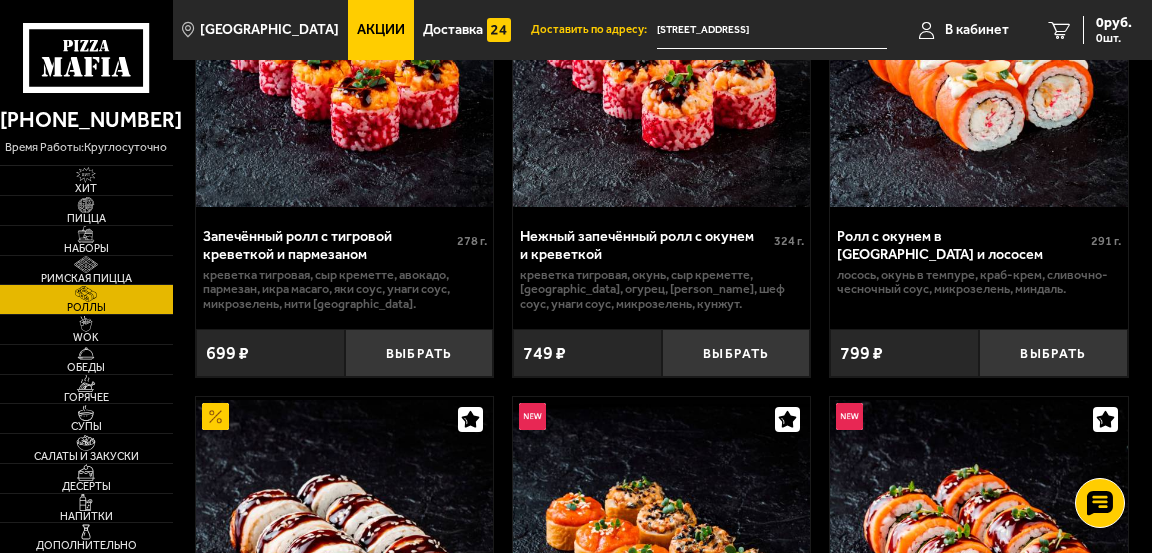 scroll, scrollTop: 754, scrollLeft: 0, axis: vertical 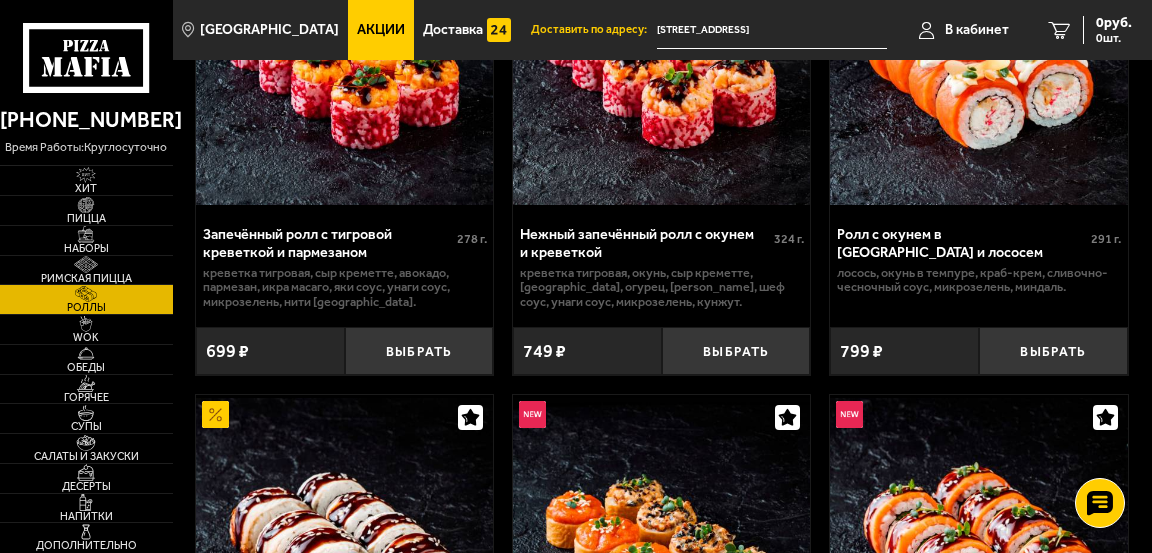 click on "Наборы" at bounding box center (86, 248) 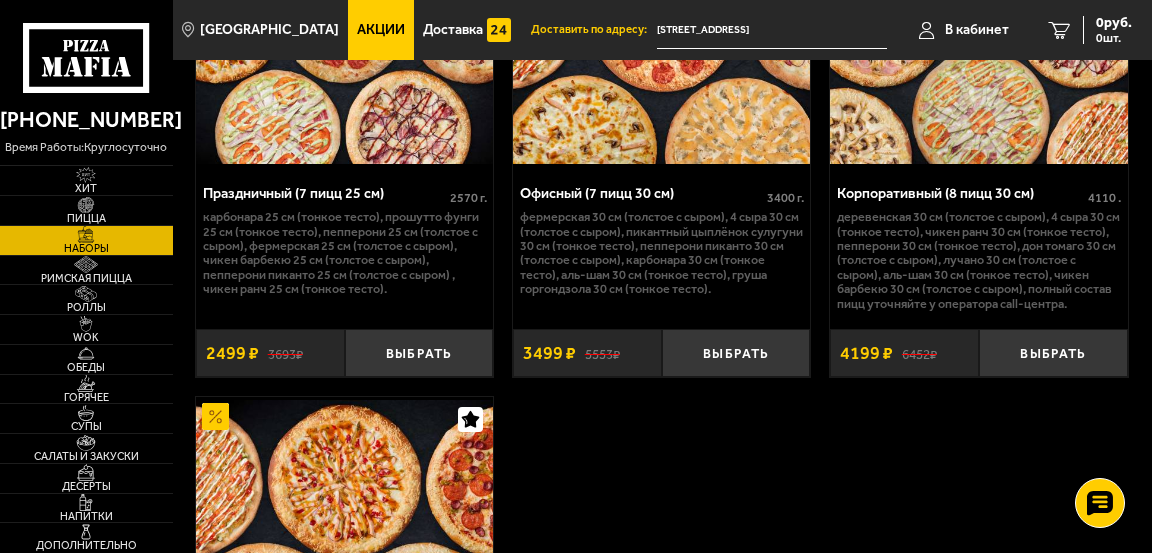 scroll, scrollTop: 5188, scrollLeft: 0, axis: vertical 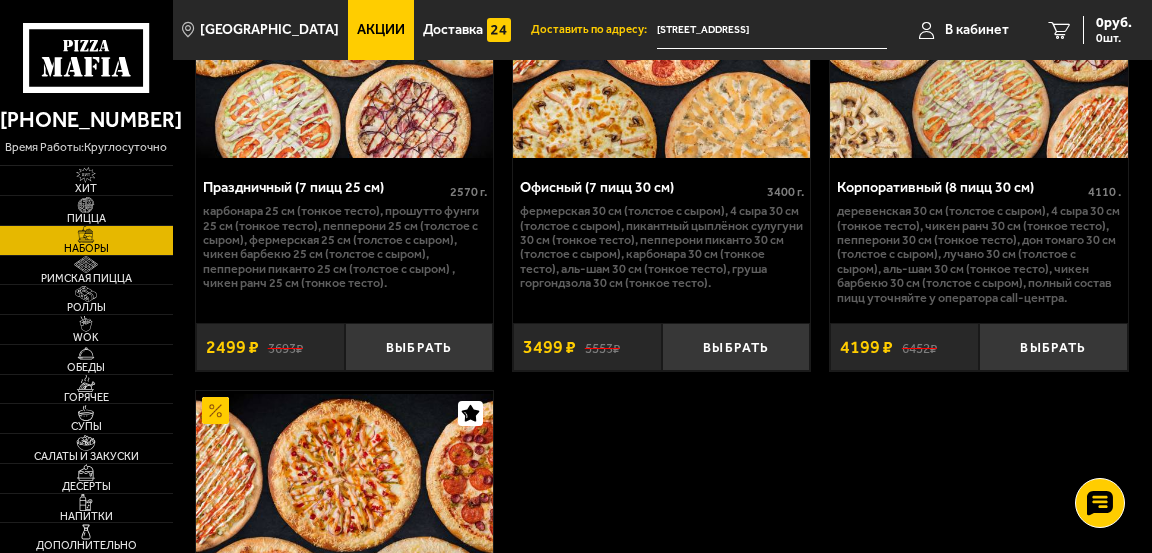 click on "Роллы" at bounding box center [86, 307] 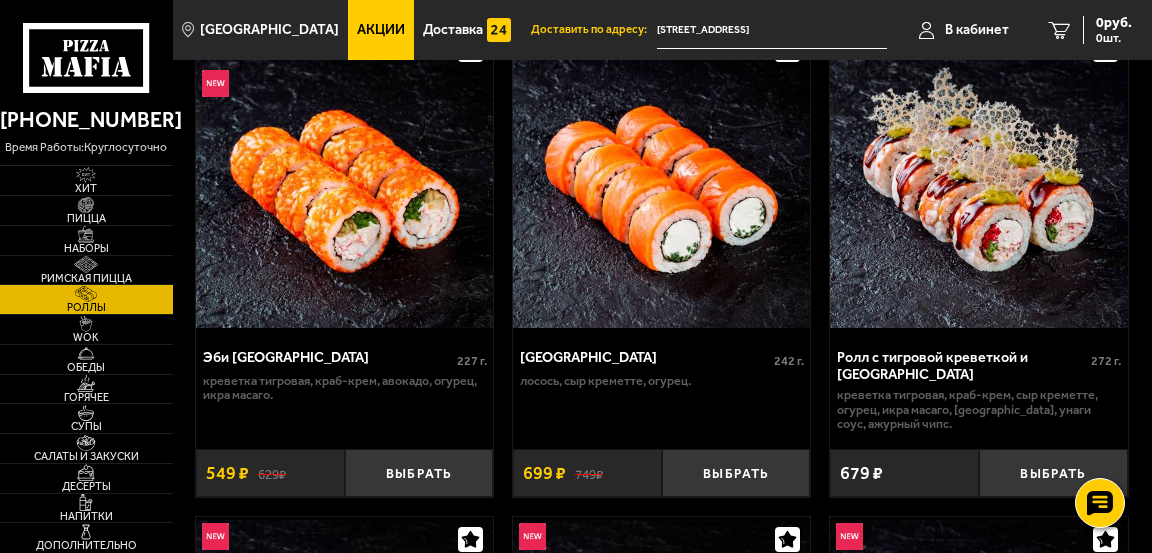 scroll, scrollTop: 144, scrollLeft: 0, axis: vertical 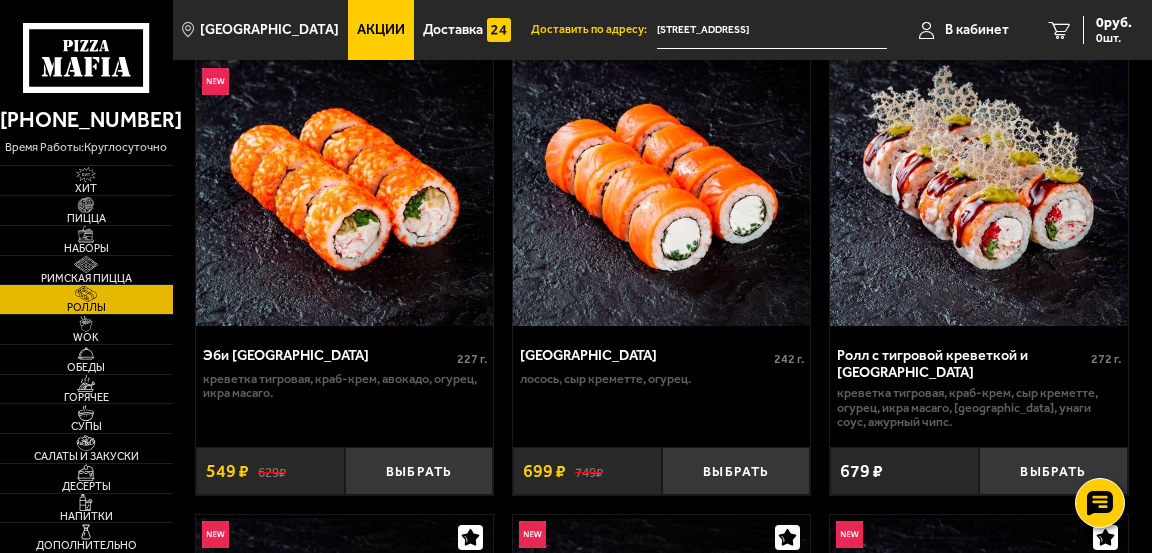 click on "Выбрать" at bounding box center (736, 471) 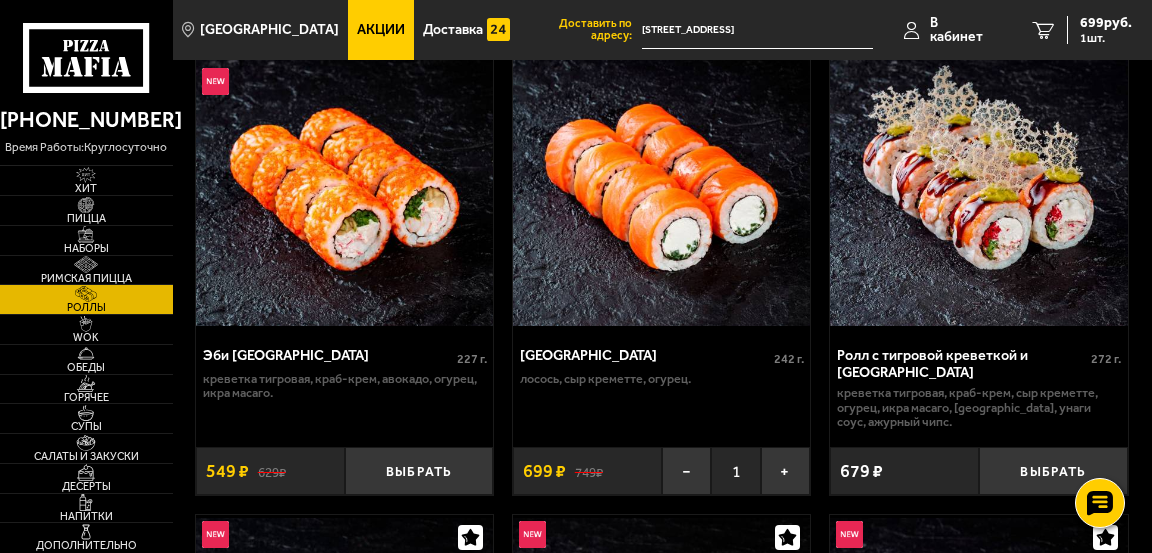 click on "+" at bounding box center [785, 471] 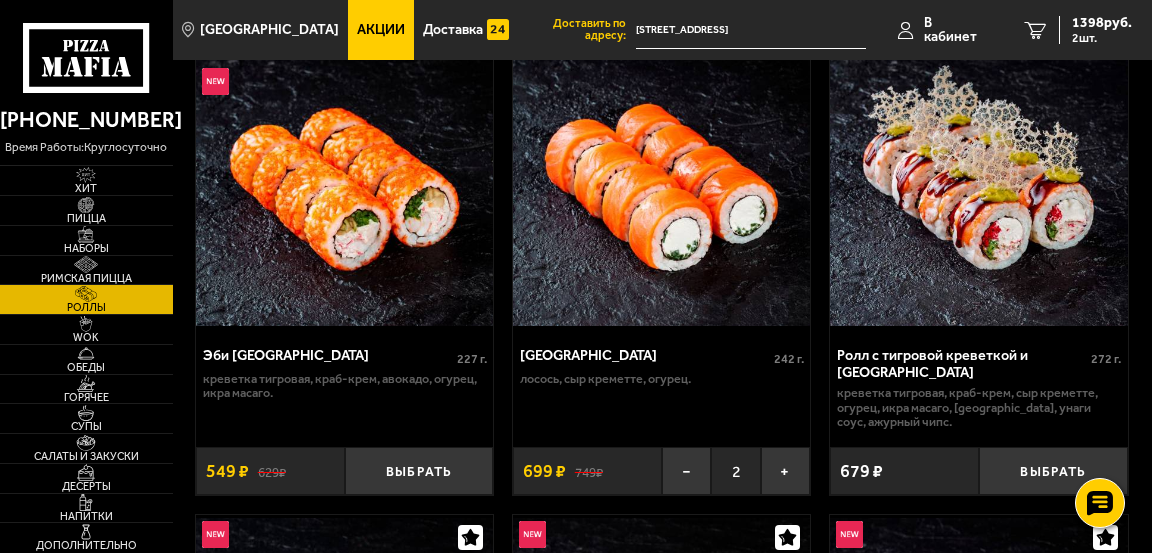 click at bounding box center [86, 205] 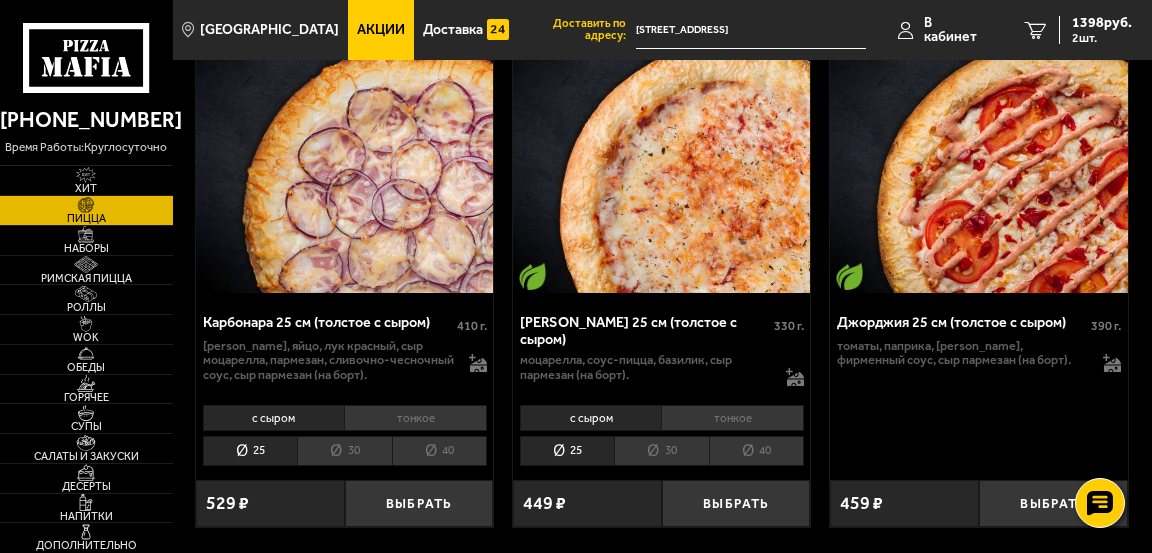 scroll, scrollTop: 5398, scrollLeft: 0, axis: vertical 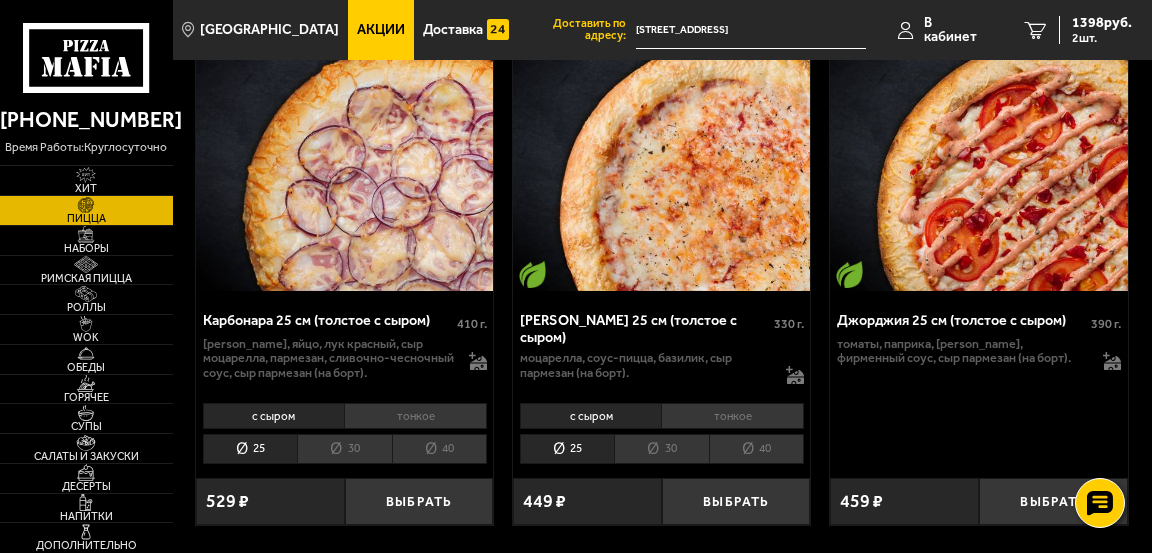 click on "30" at bounding box center [344, 448] 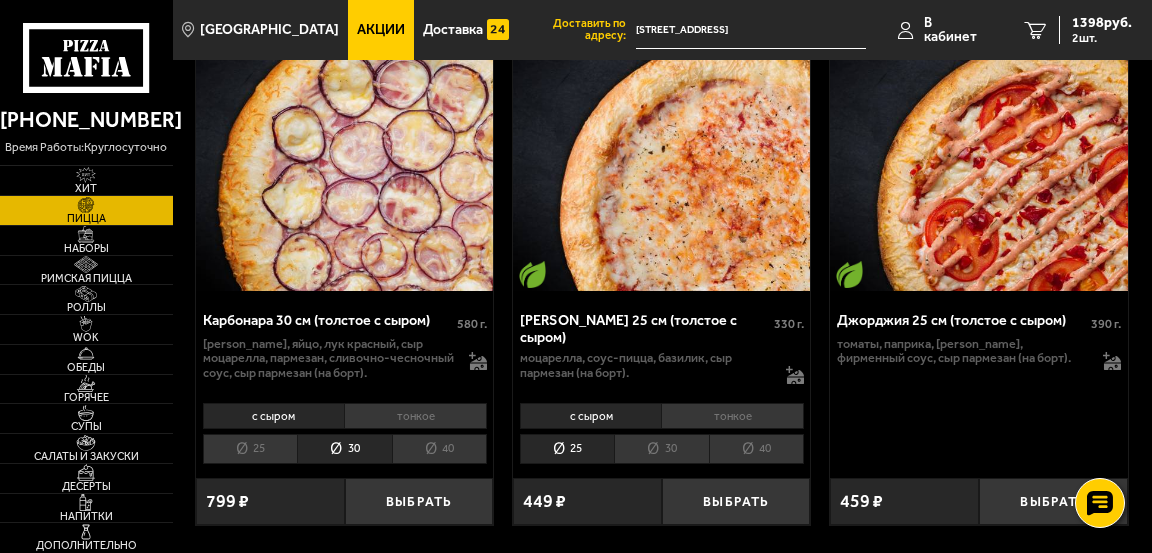 click on "с сыром" at bounding box center [274, 416] 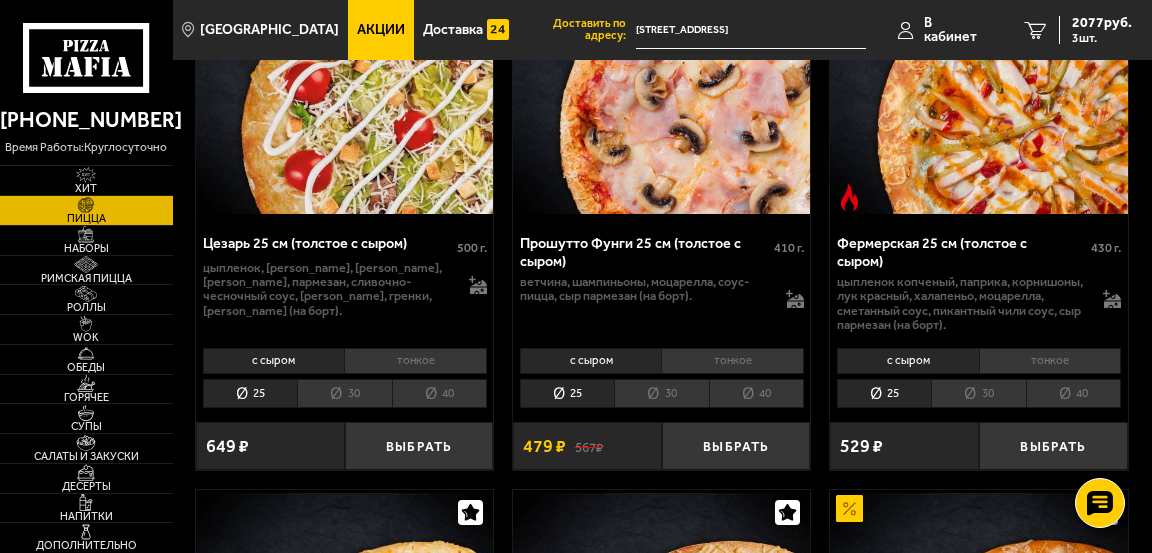 scroll, scrollTop: 2039, scrollLeft: 0, axis: vertical 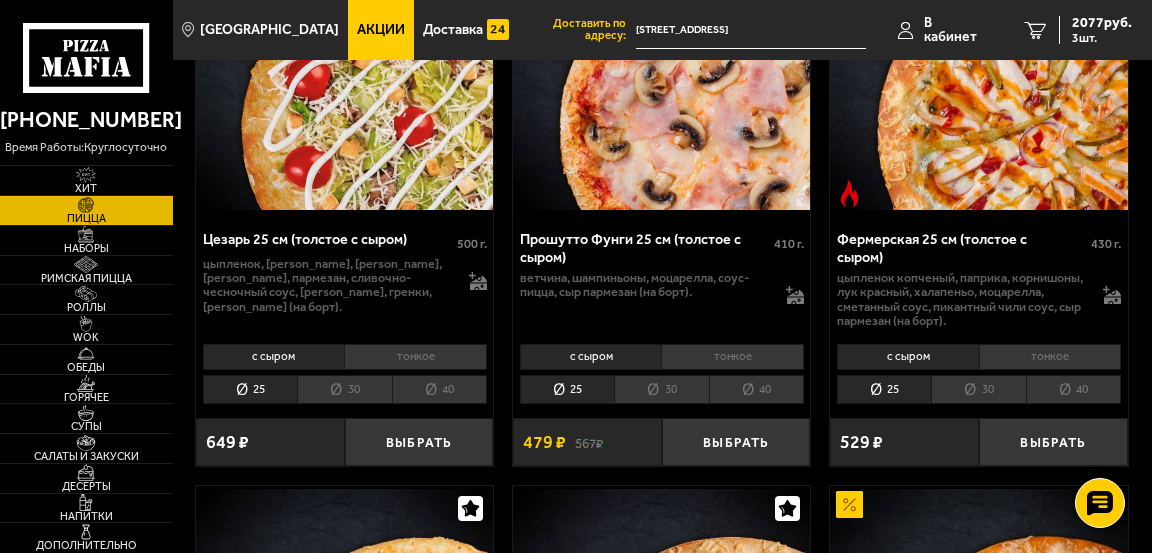 click on "Обеды" at bounding box center [86, 367] 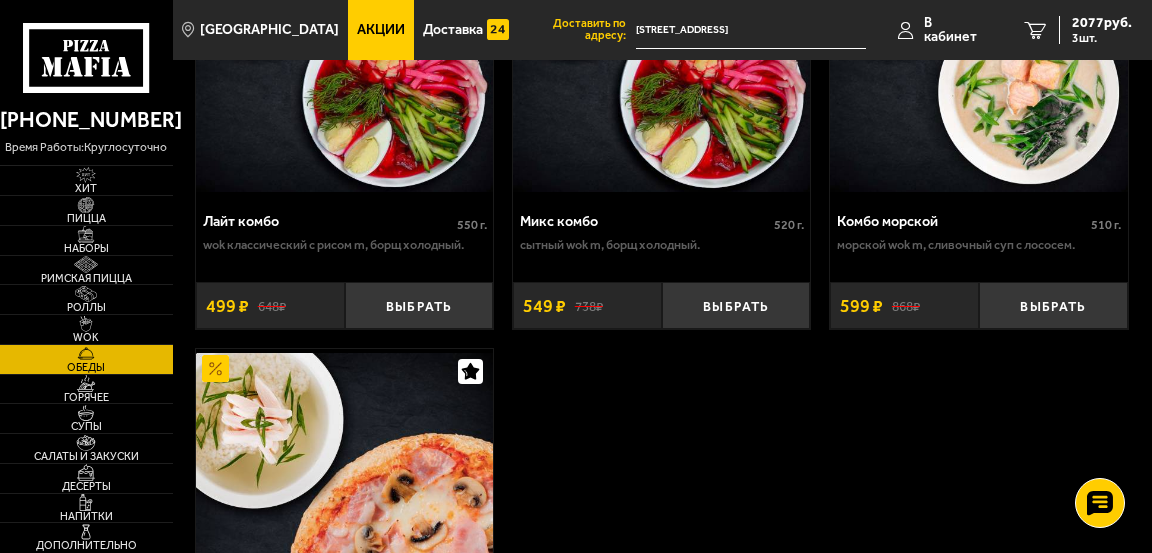 scroll, scrollTop: 281, scrollLeft: 0, axis: vertical 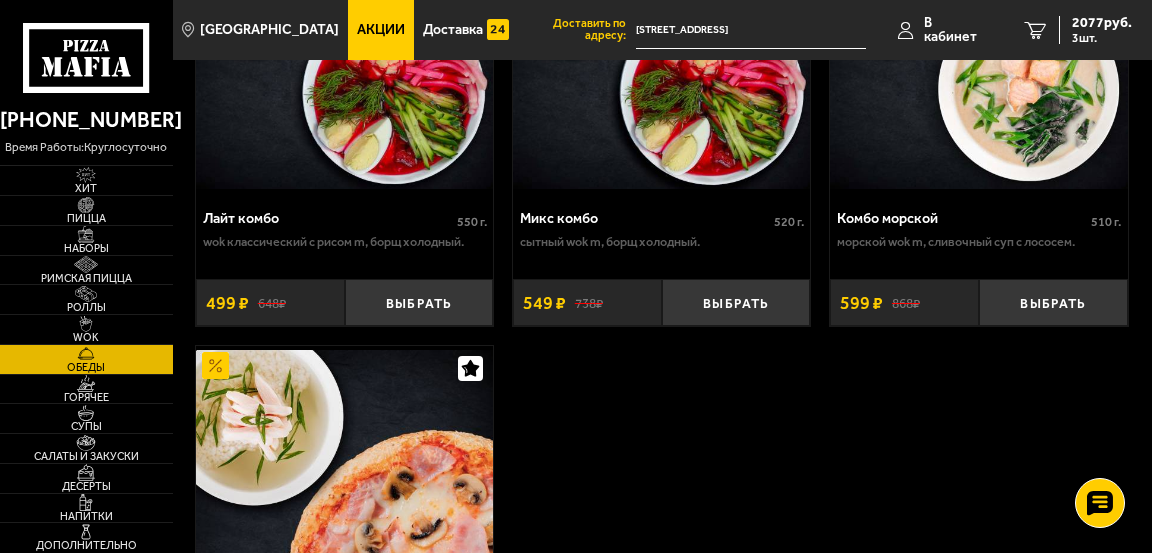click on "Горячее" at bounding box center [86, 397] 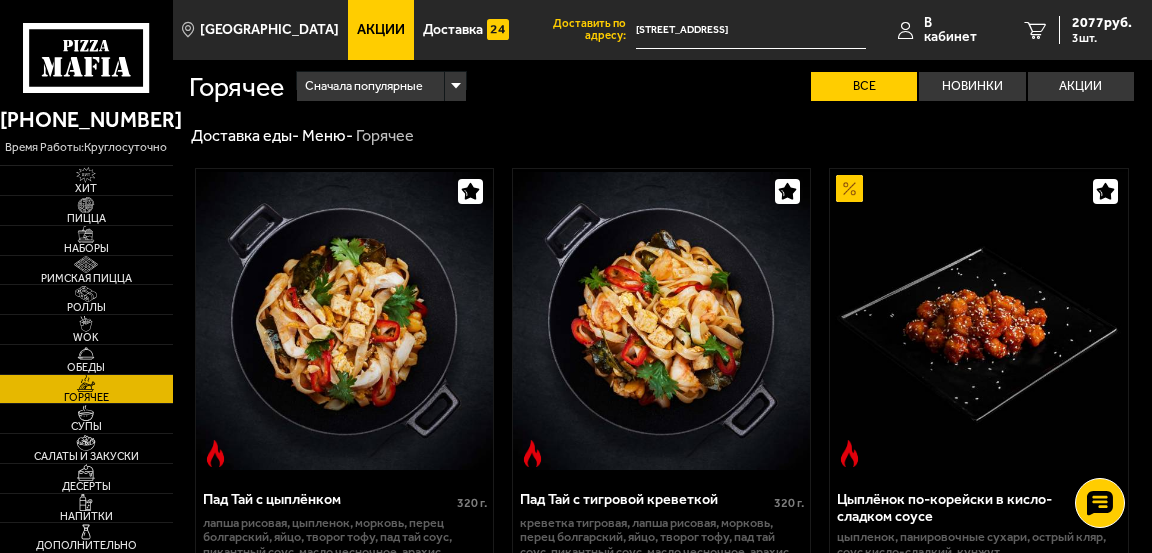 click on "Салаты и закуски" at bounding box center (86, 456) 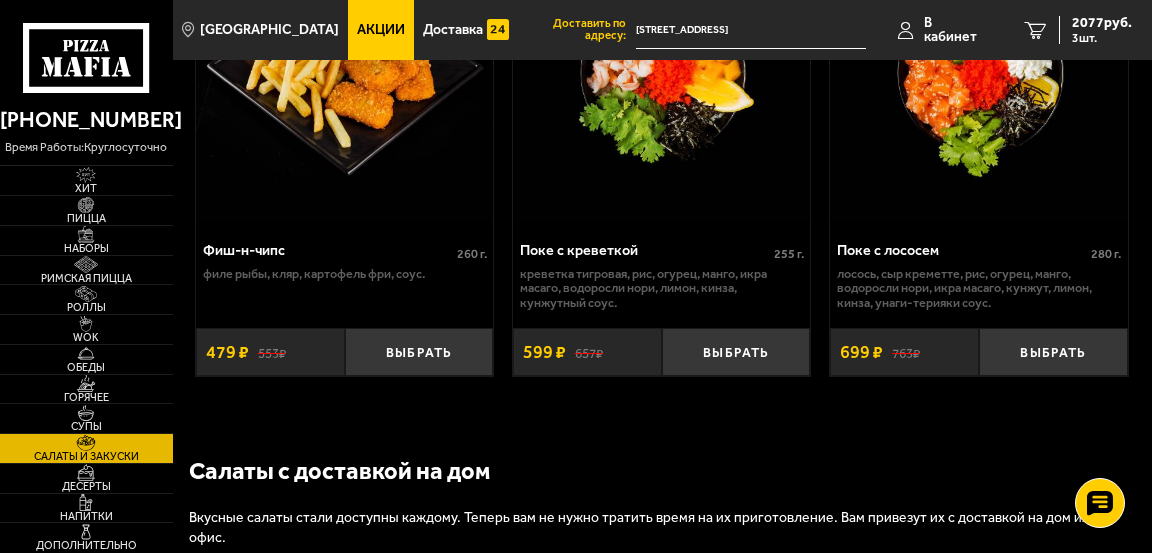 scroll, scrollTop: 2319, scrollLeft: 0, axis: vertical 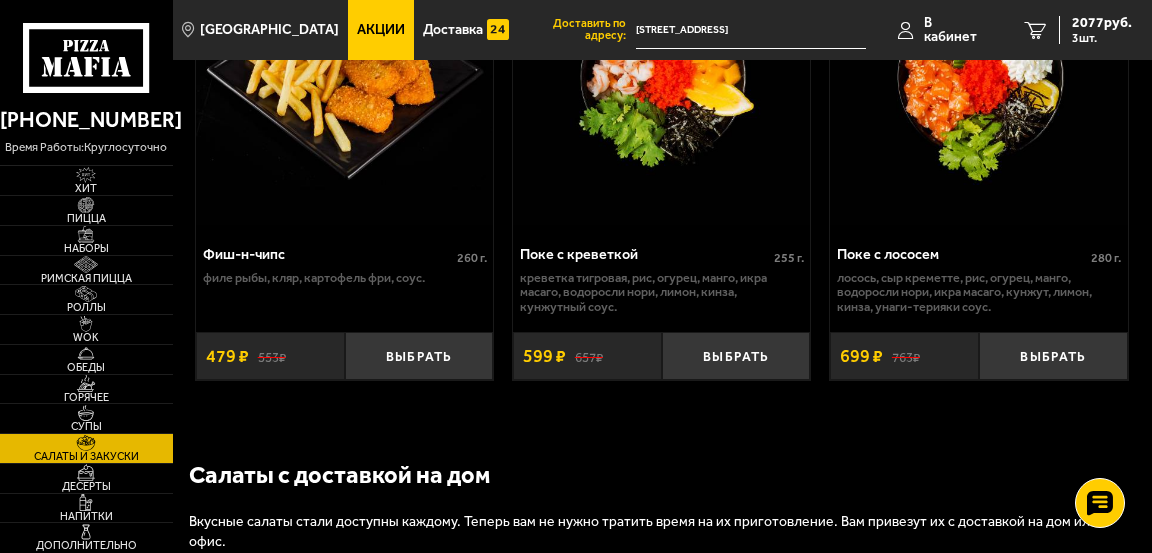 click on "WOK" at bounding box center (86, 337) 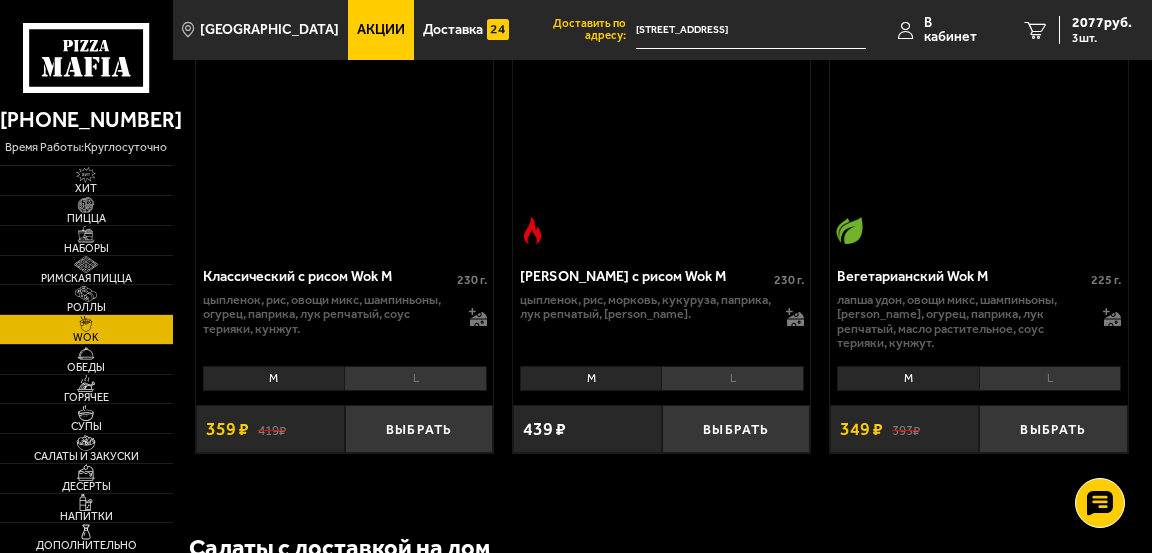 scroll, scrollTop: 0, scrollLeft: 0, axis: both 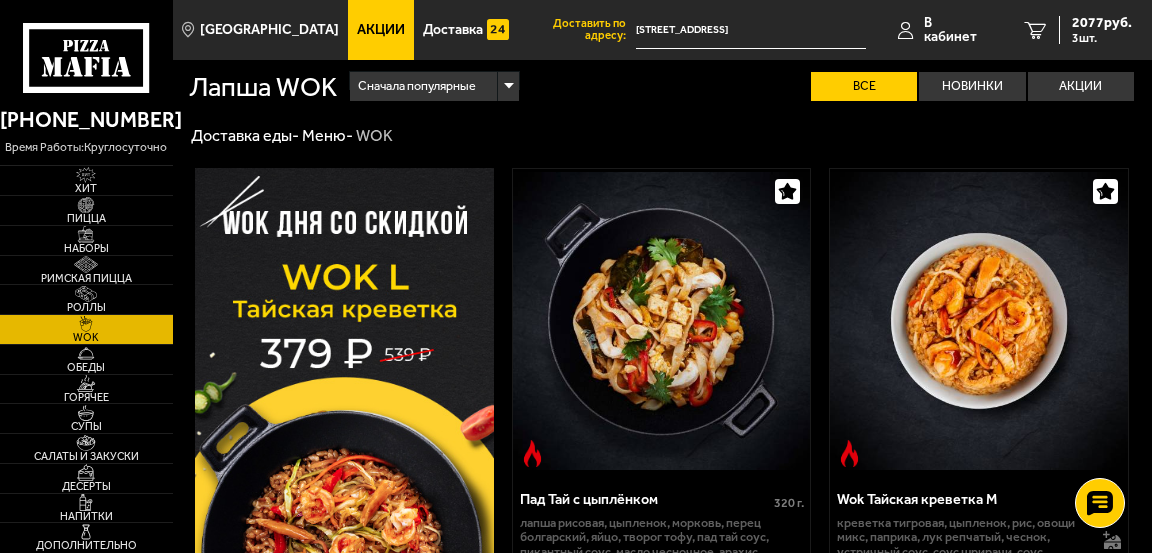 click at bounding box center (86, 264) 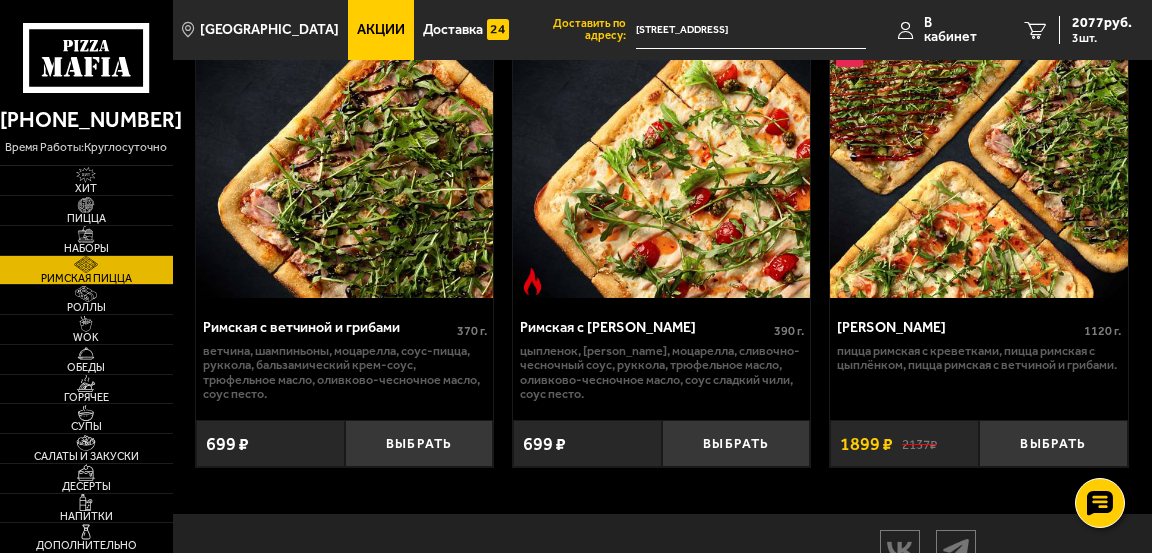 scroll, scrollTop: 687, scrollLeft: 0, axis: vertical 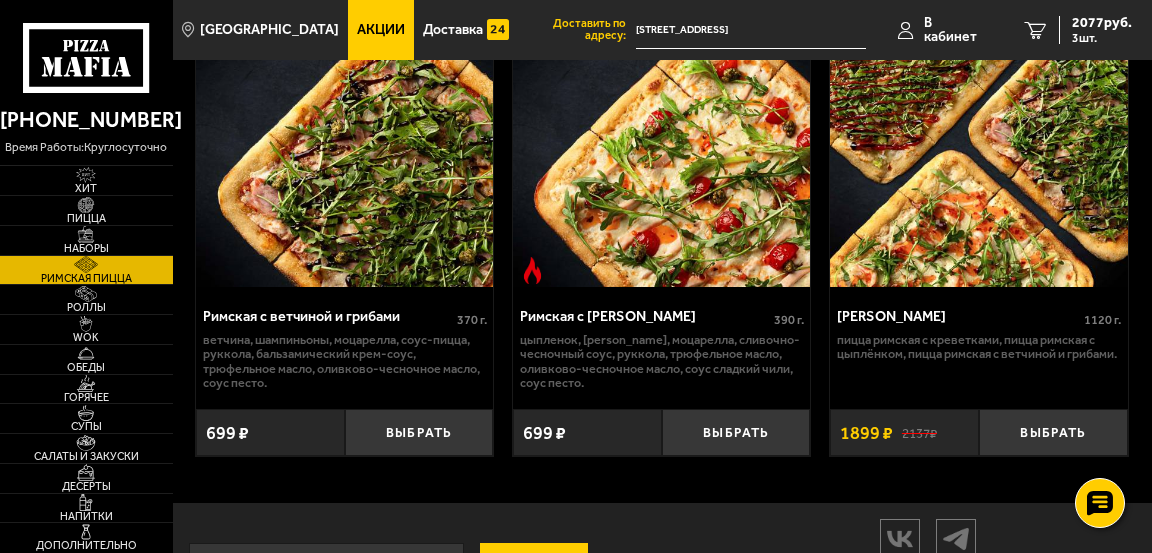 click at bounding box center (86, 205) 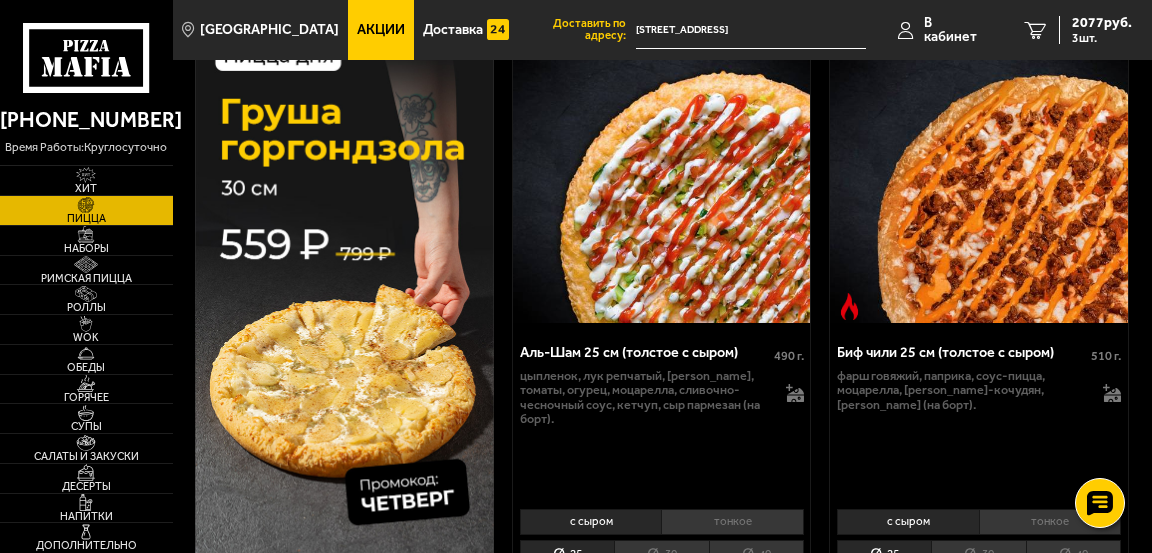 scroll, scrollTop: 147, scrollLeft: 0, axis: vertical 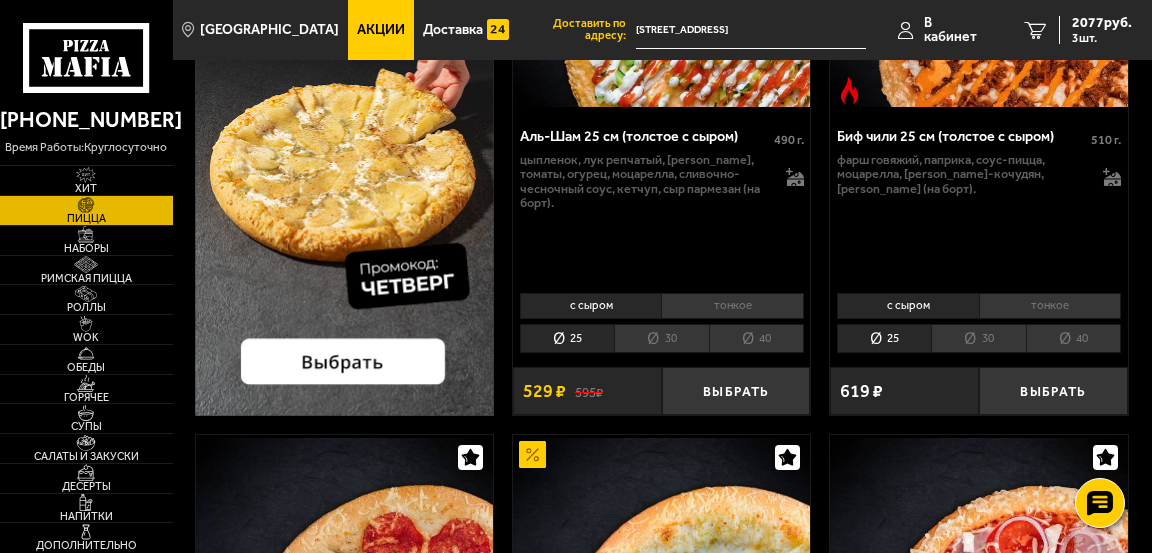 click on "Выбрать" at bounding box center (1053, 391) 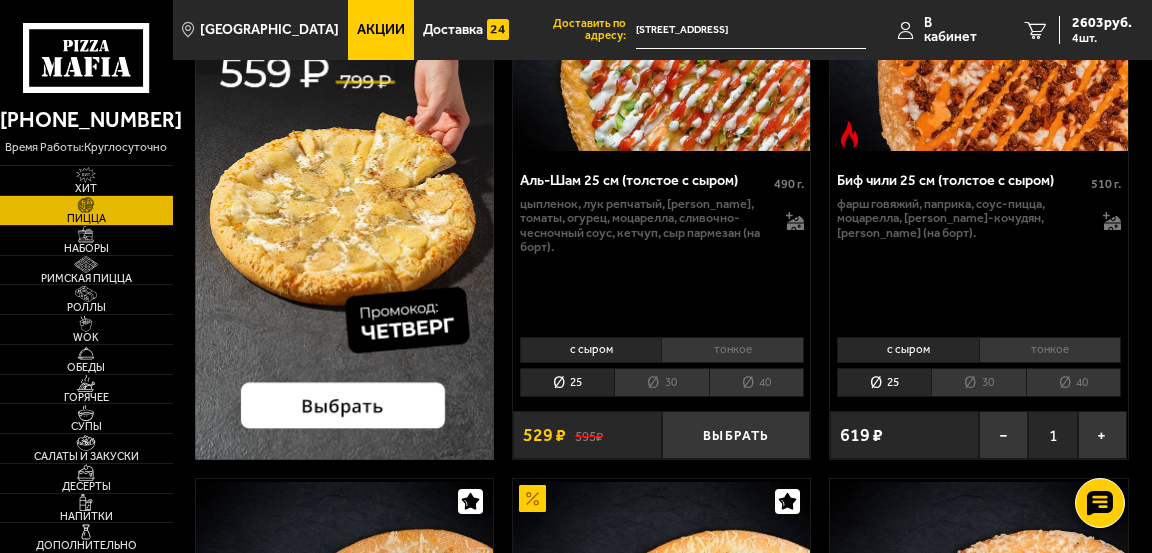 scroll, scrollTop: 328, scrollLeft: 0, axis: vertical 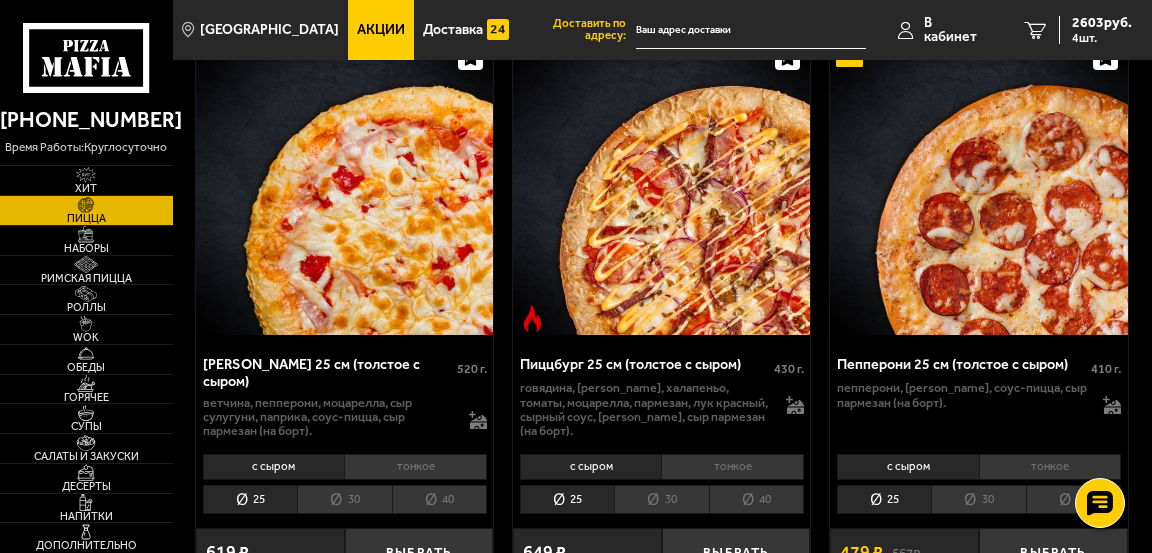 click on "25" at bounding box center (884, 499) 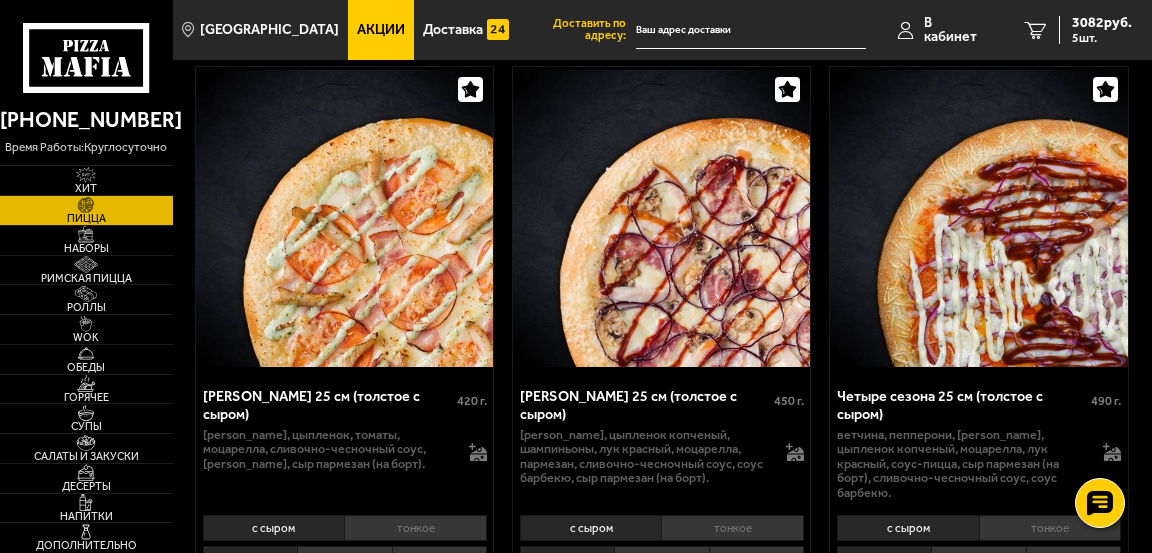 scroll, scrollTop: 3582, scrollLeft: 0, axis: vertical 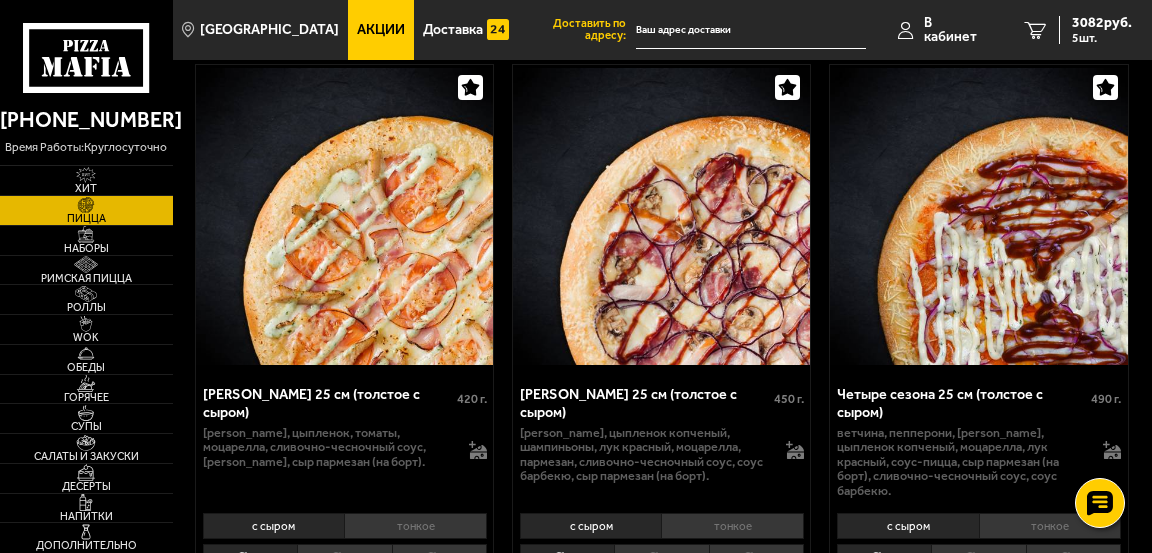 click on "Выбрать" at bounding box center (419, 611) 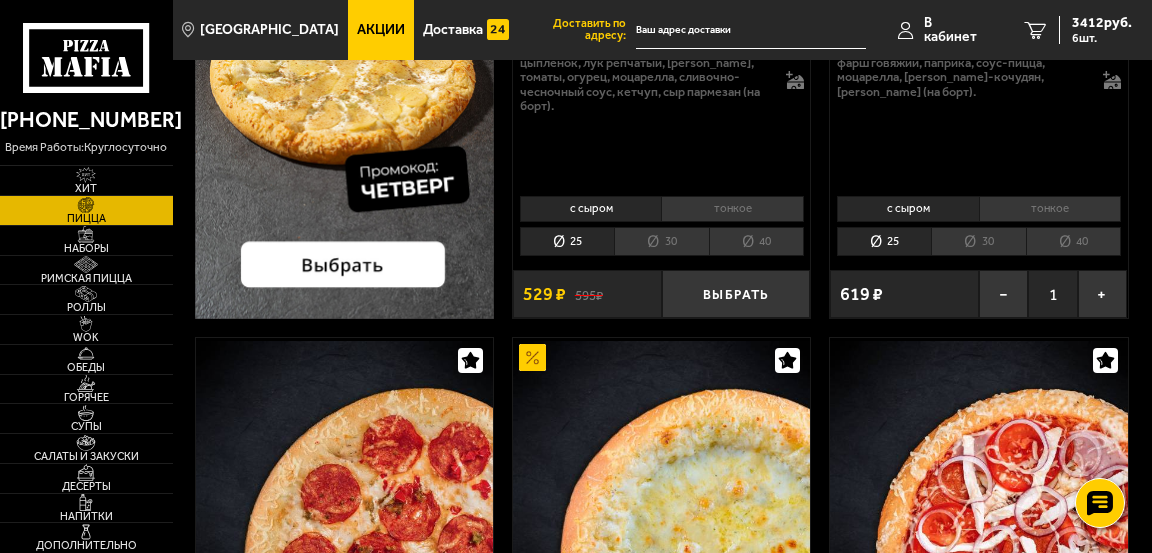 scroll, scrollTop: 463, scrollLeft: 0, axis: vertical 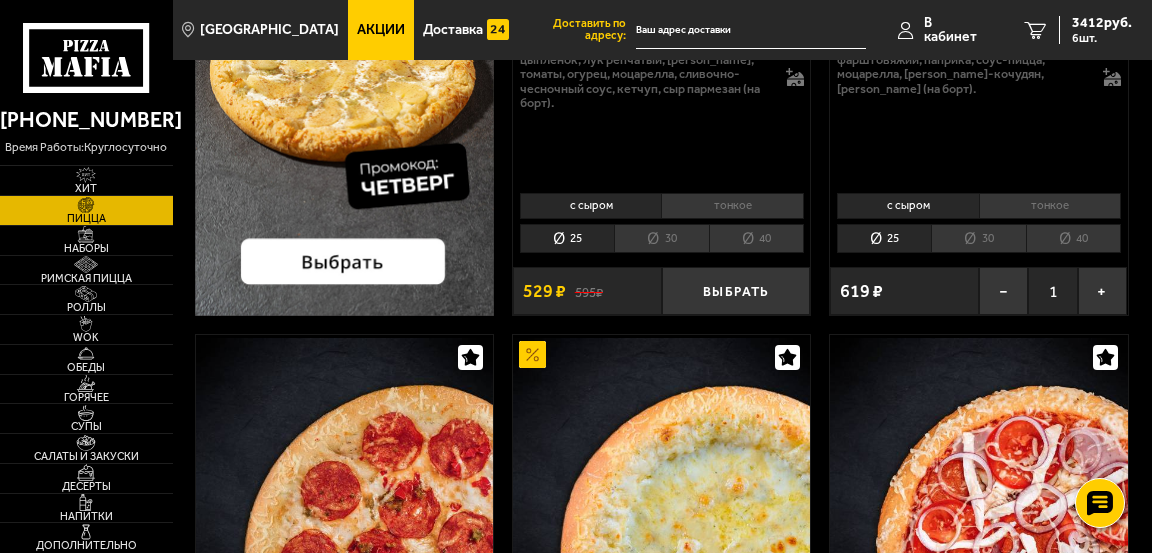 click on "Обеды" at bounding box center [86, 367] 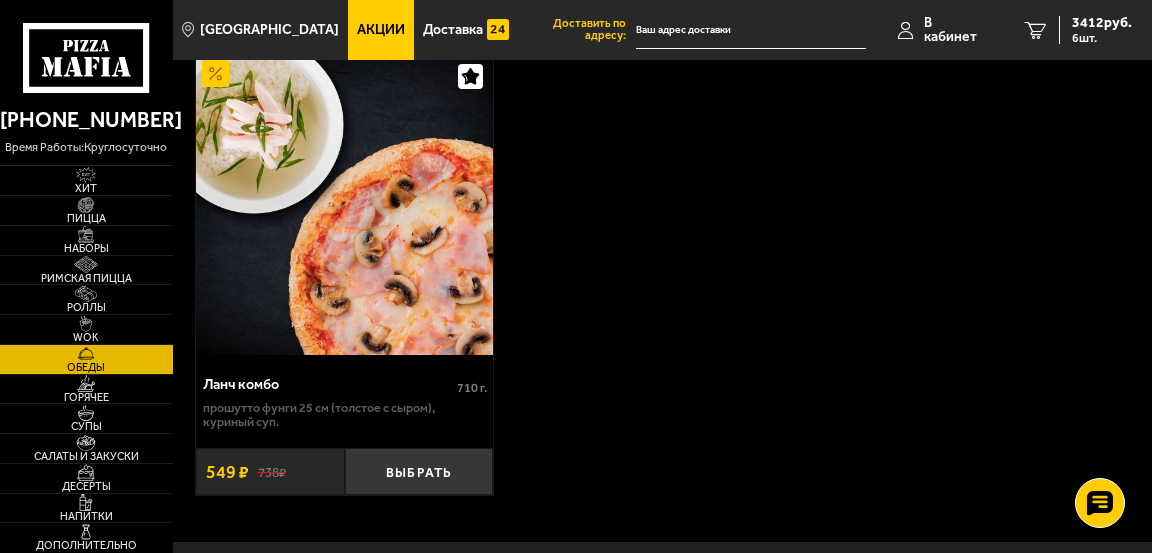 scroll, scrollTop: 612, scrollLeft: 0, axis: vertical 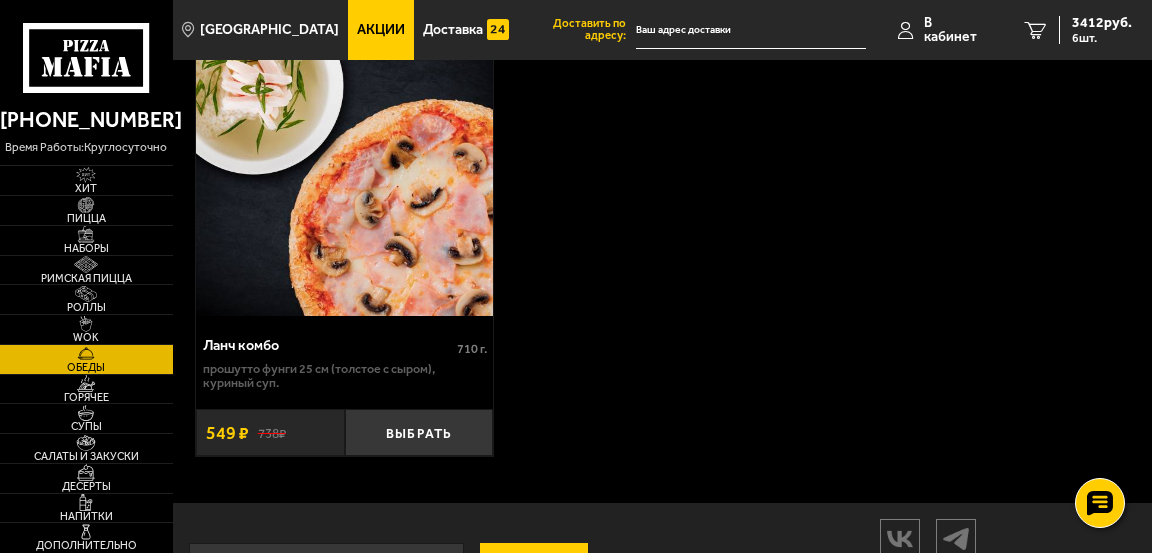 click on "Горячее" at bounding box center [86, 397] 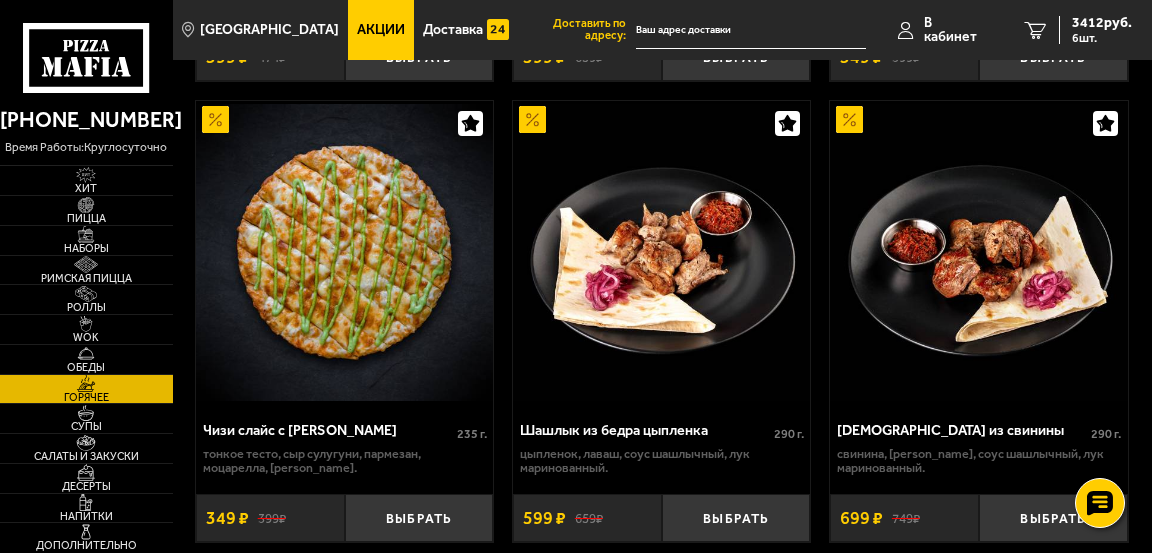 scroll, scrollTop: 2137, scrollLeft: 0, axis: vertical 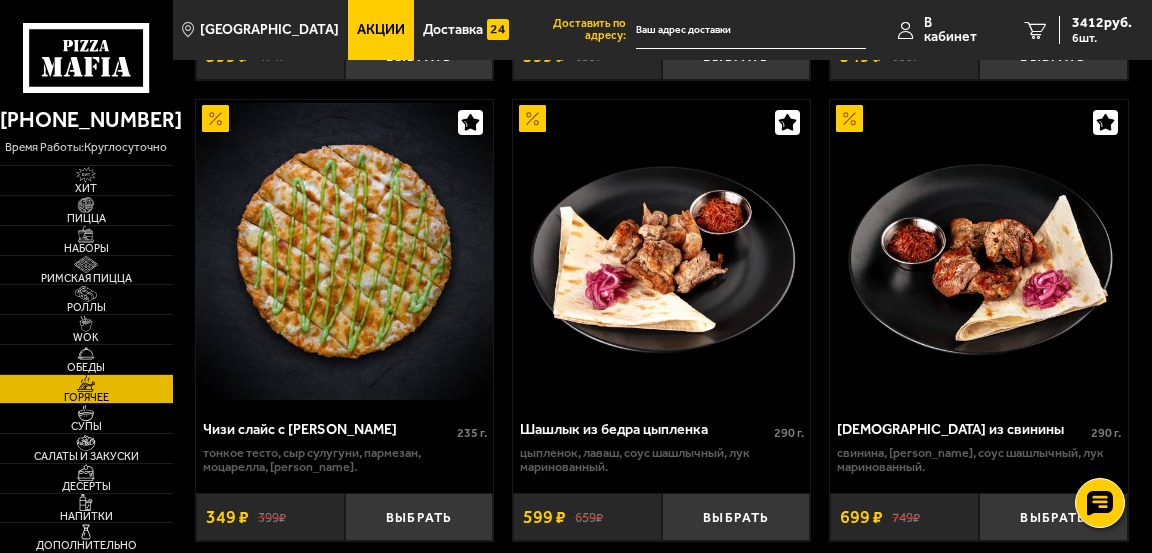 click on "Салаты и закуски" at bounding box center [86, 456] 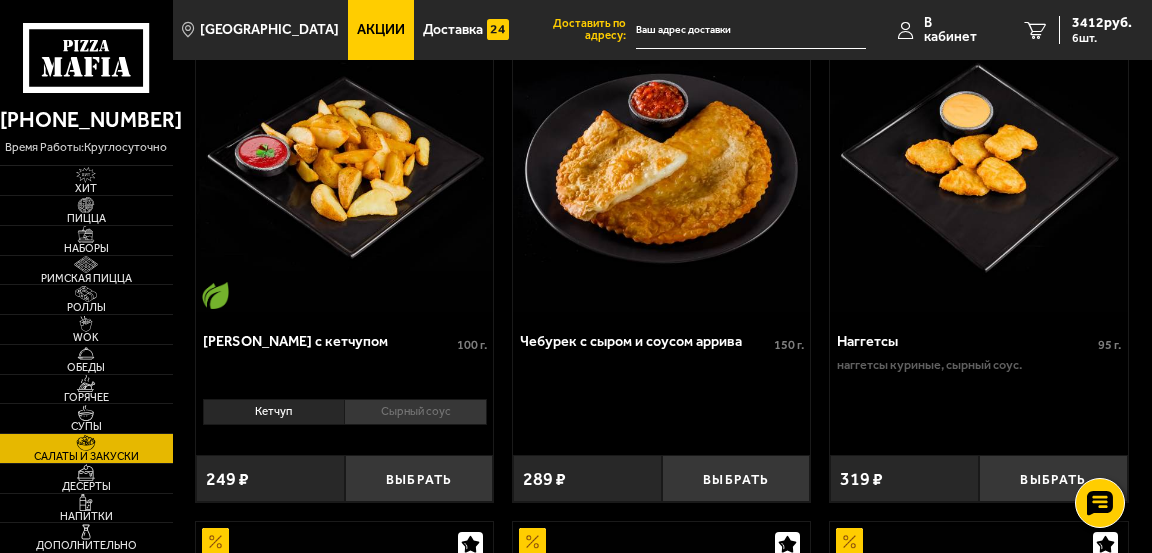 scroll, scrollTop: 1726, scrollLeft: 0, axis: vertical 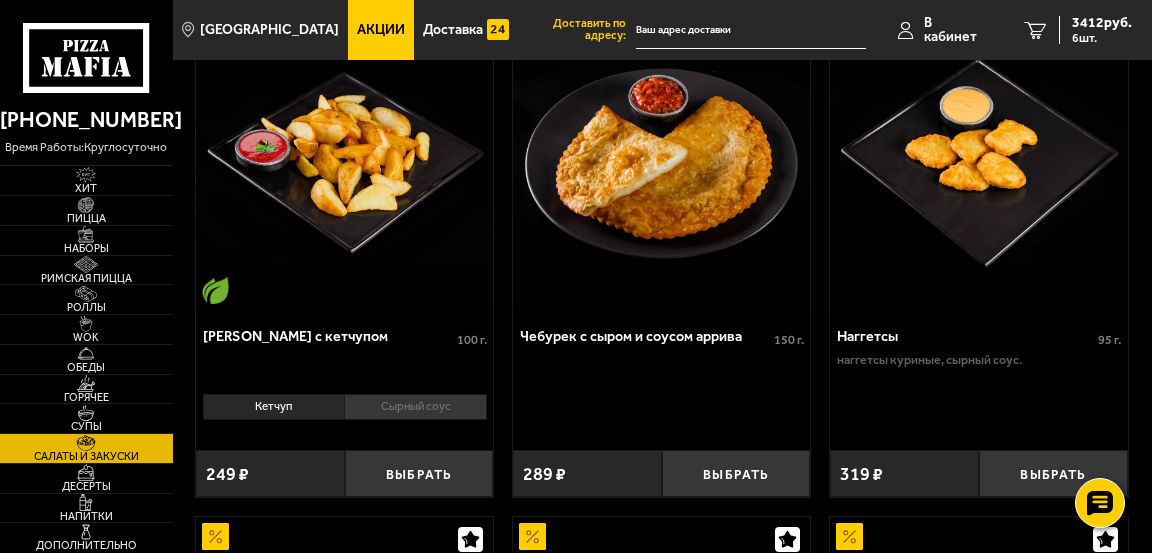 click on "Сырный соус" at bounding box center [415, 407] 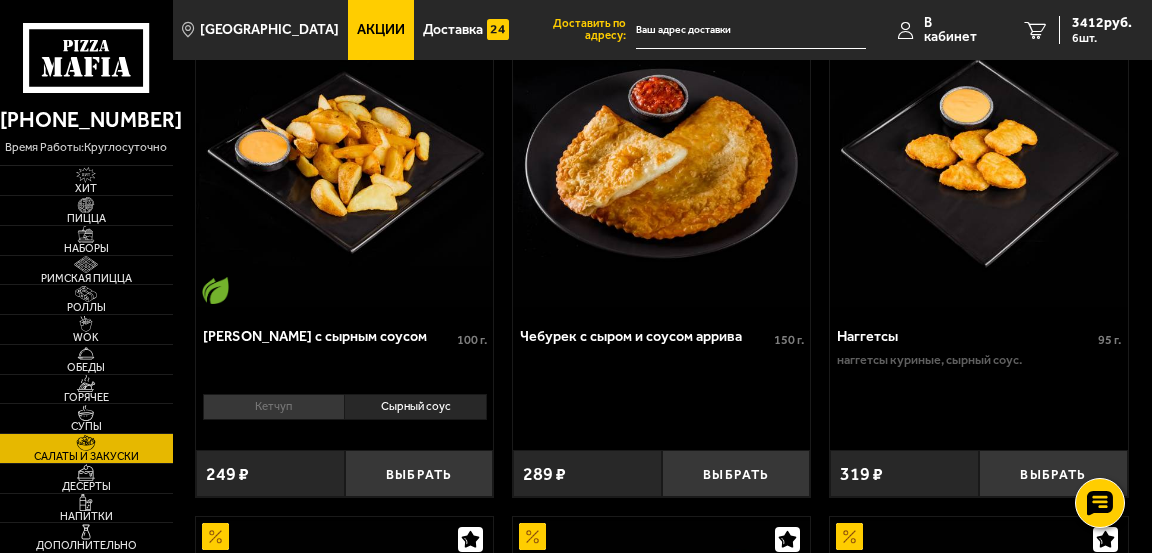 click on "Выбрать" at bounding box center [419, 474] 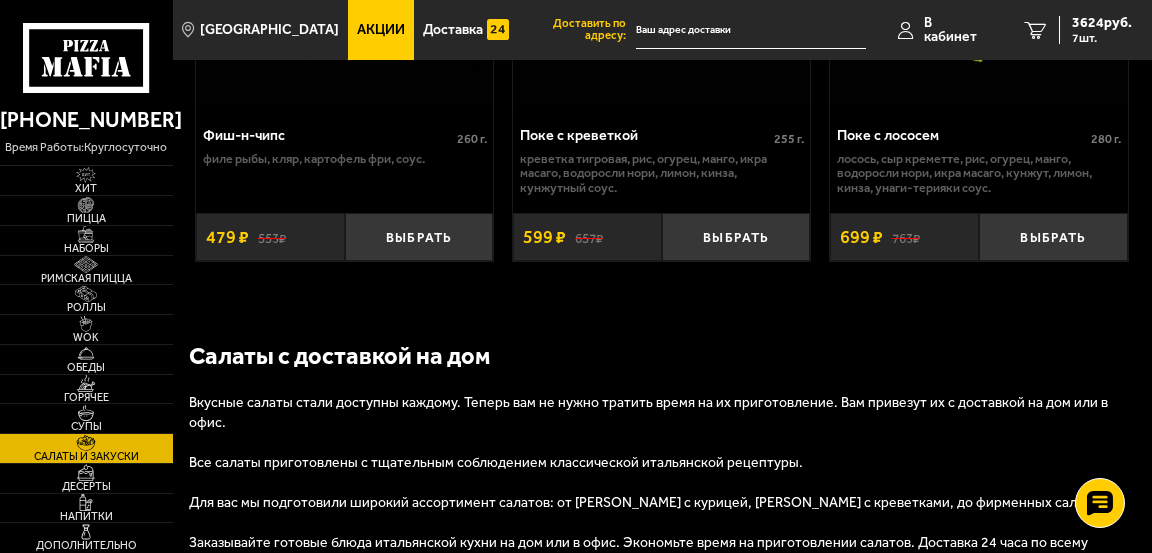 scroll, scrollTop: 2439, scrollLeft: 0, axis: vertical 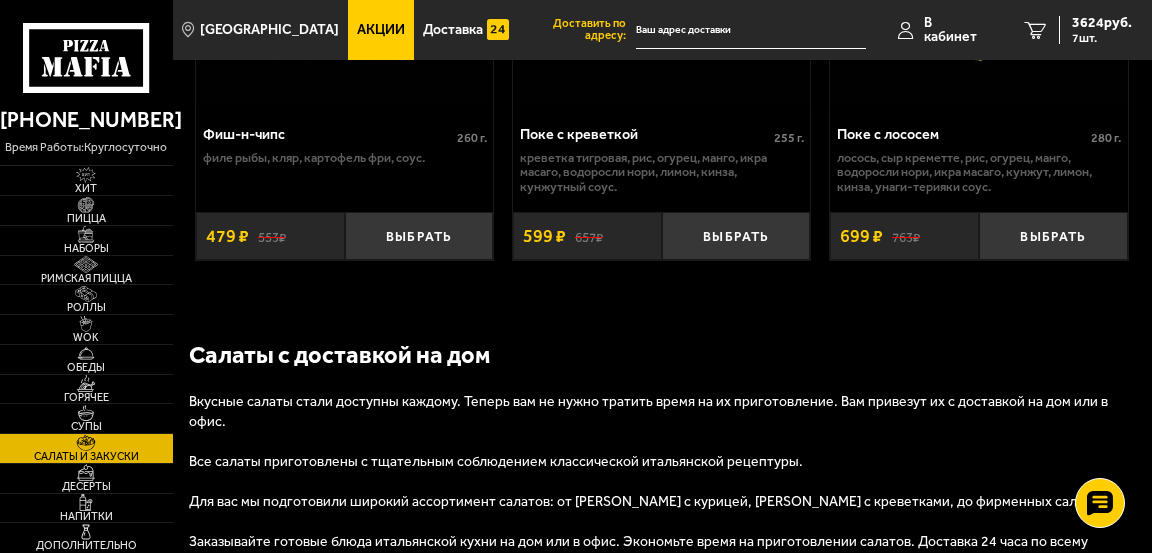 click on "Десерты" at bounding box center [86, 486] 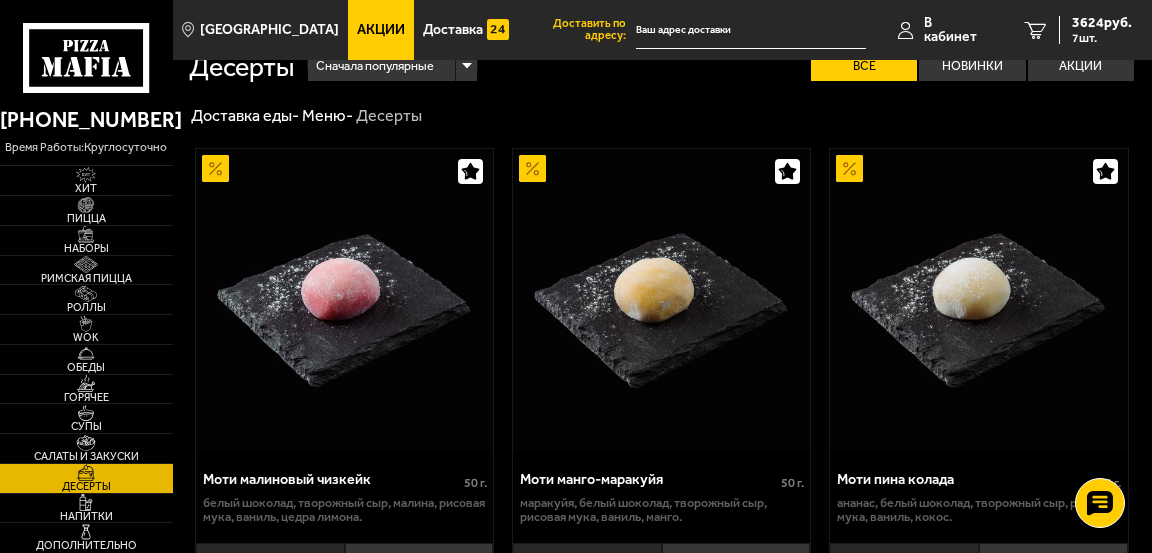 scroll, scrollTop: 16, scrollLeft: 0, axis: vertical 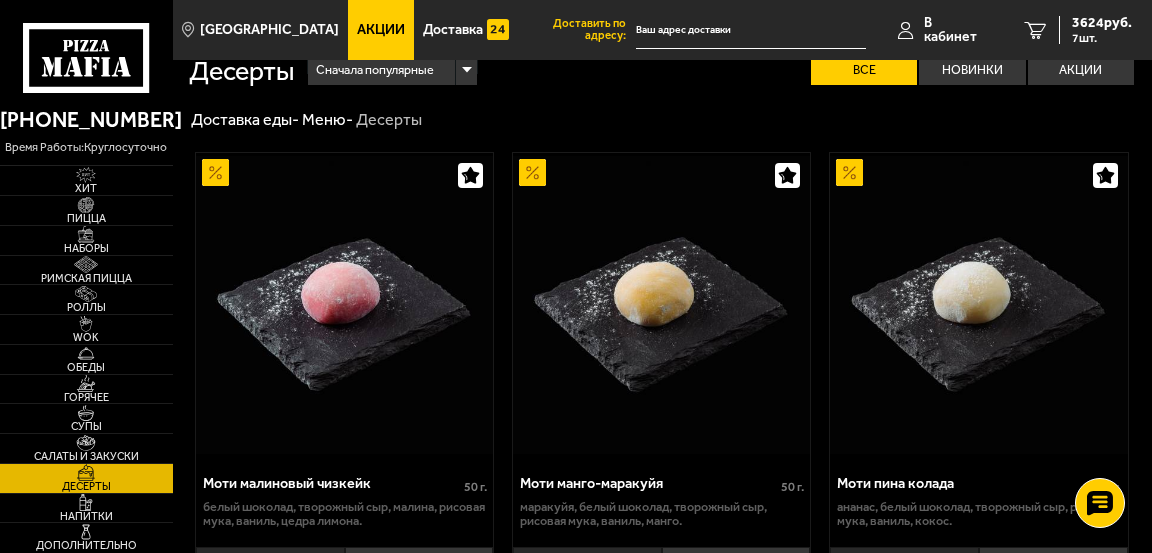 click on "7" at bounding box center (1036, 30) 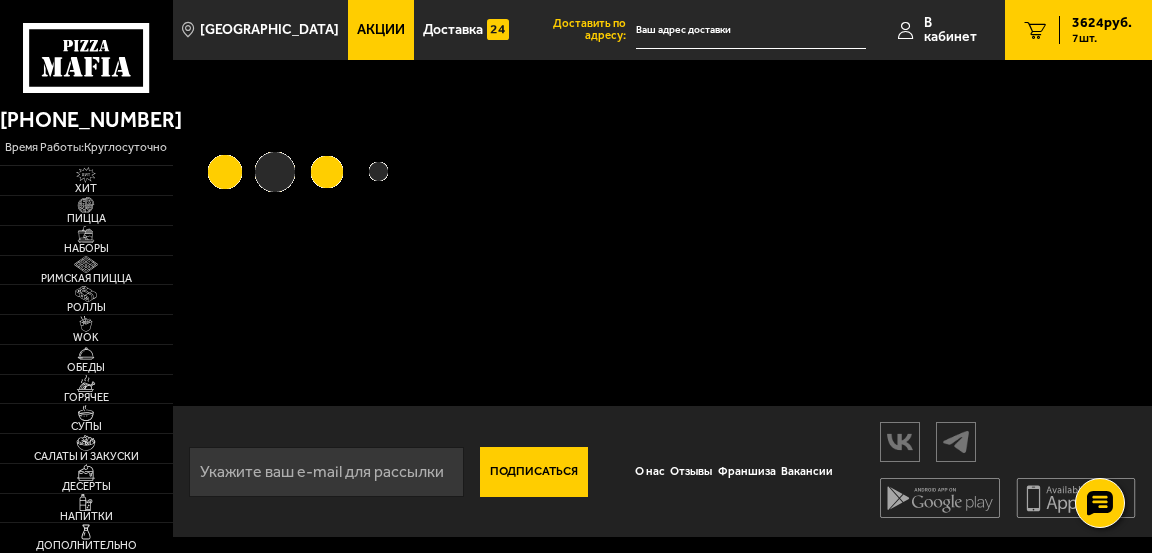 scroll, scrollTop: 0, scrollLeft: 0, axis: both 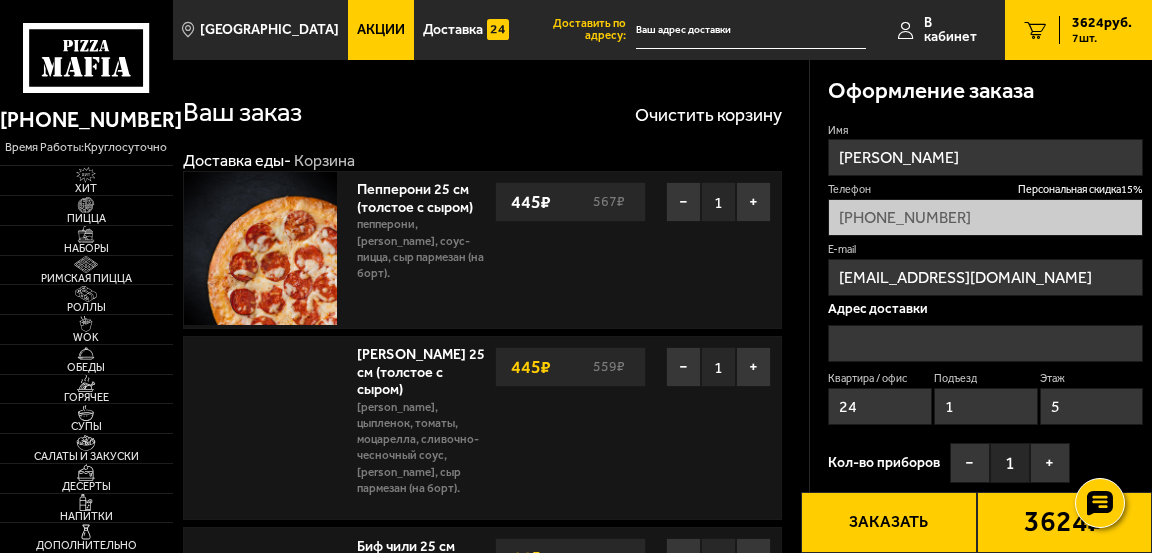 type on "[STREET_ADDRESS]" 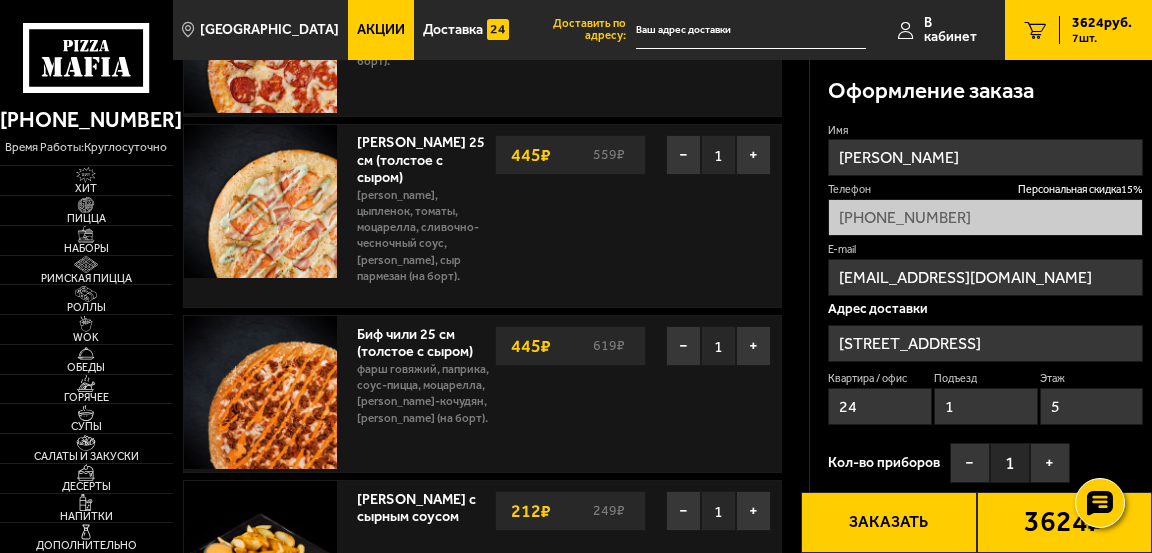scroll, scrollTop: 206, scrollLeft: 0, axis: vertical 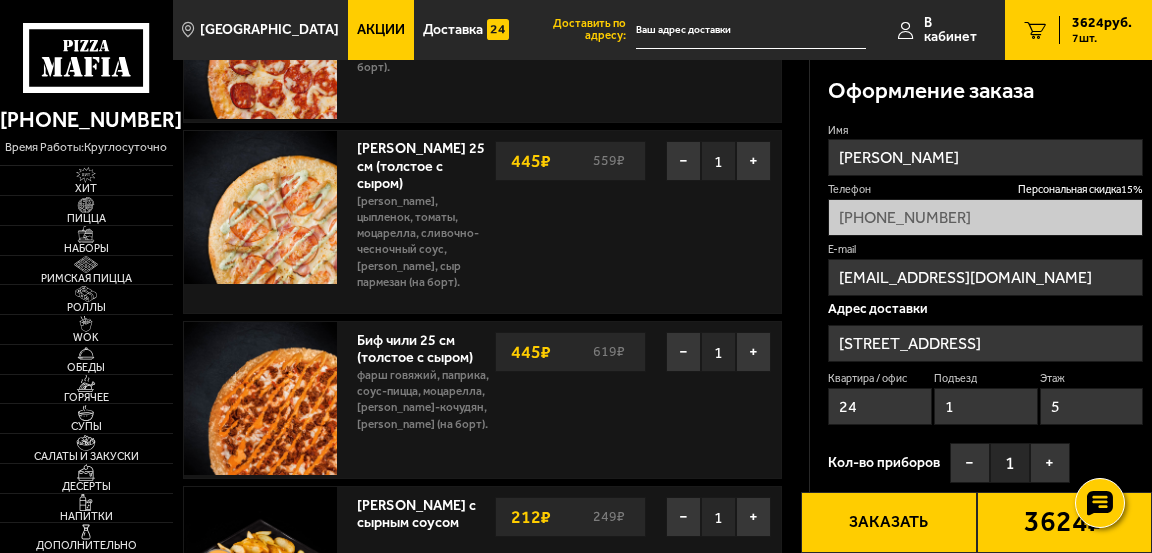 click at bounding box center [86, 205] 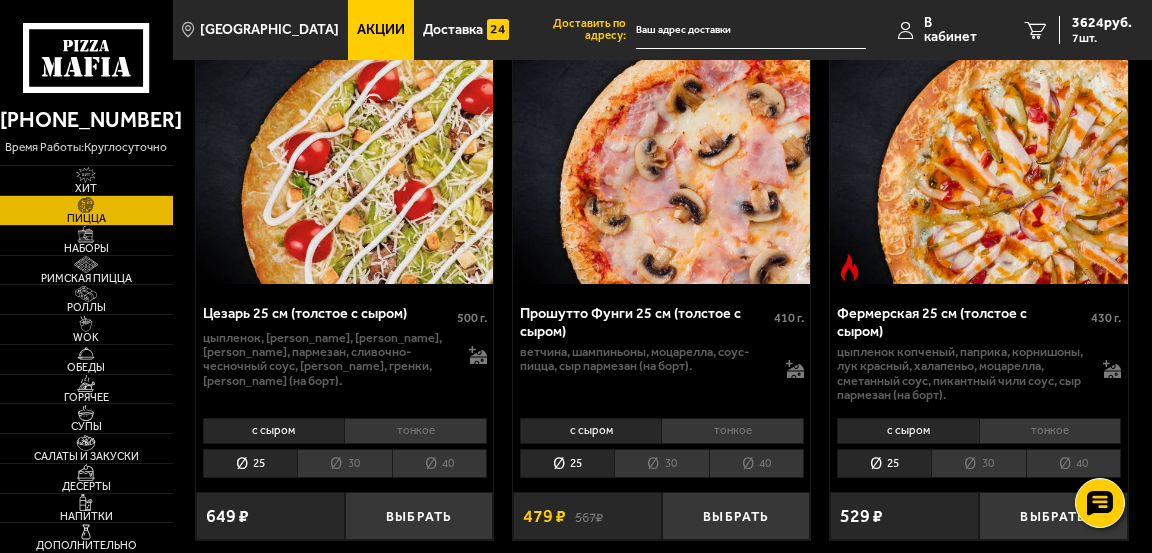 scroll, scrollTop: 1955, scrollLeft: 0, axis: vertical 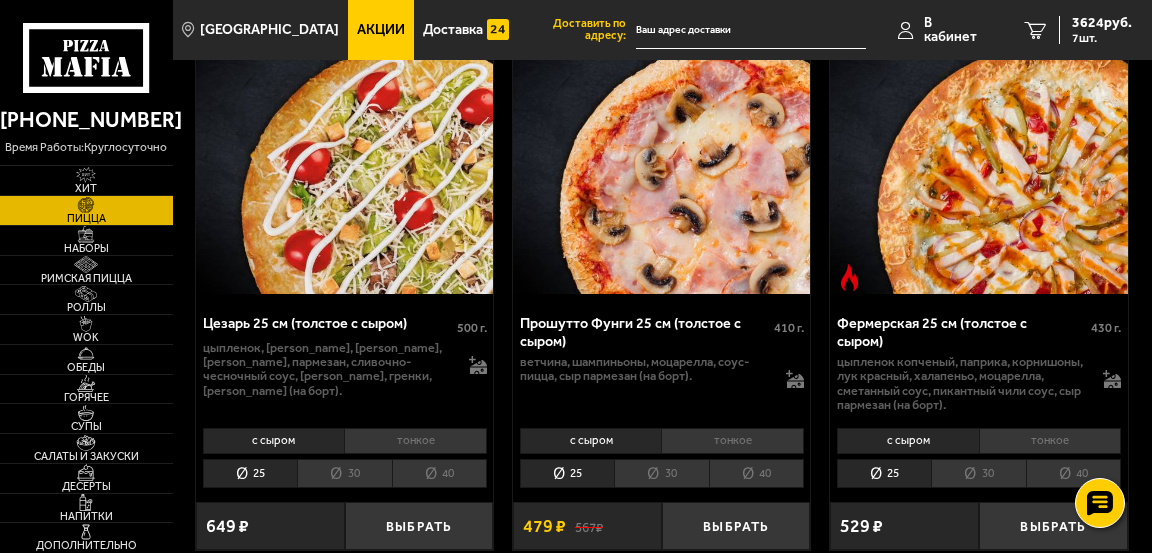 click on "Выбрать" at bounding box center (736, 526) 